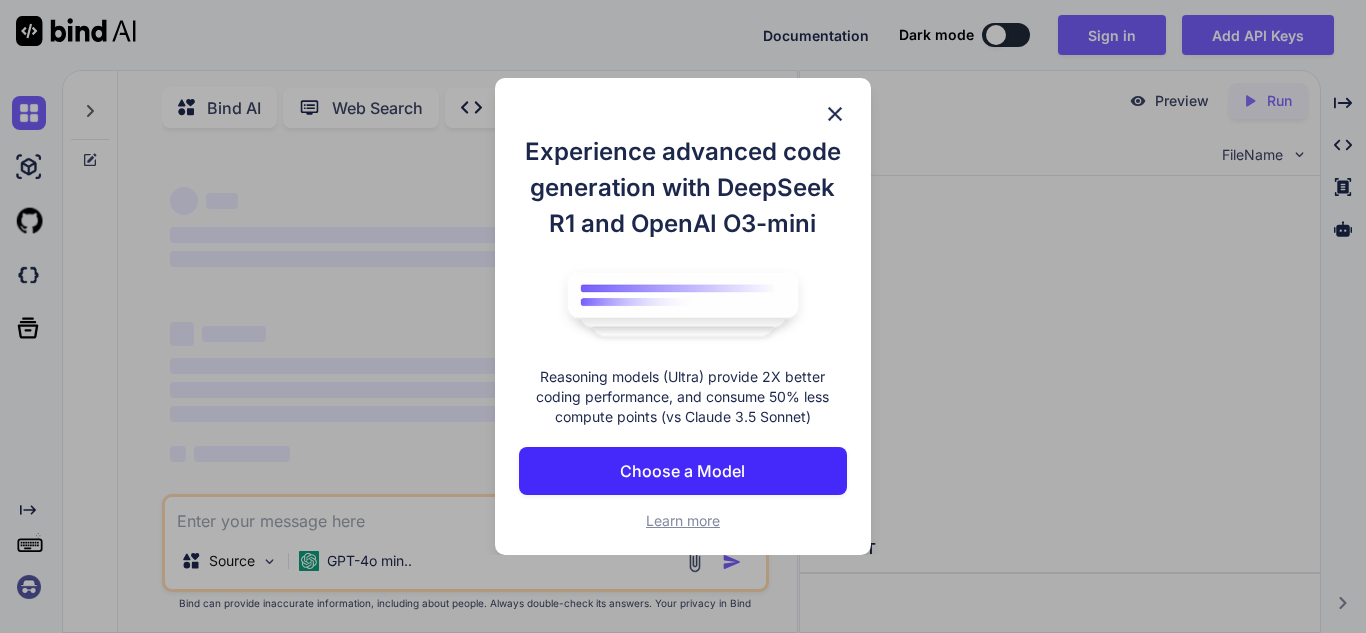 scroll, scrollTop: 0, scrollLeft: 0, axis: both 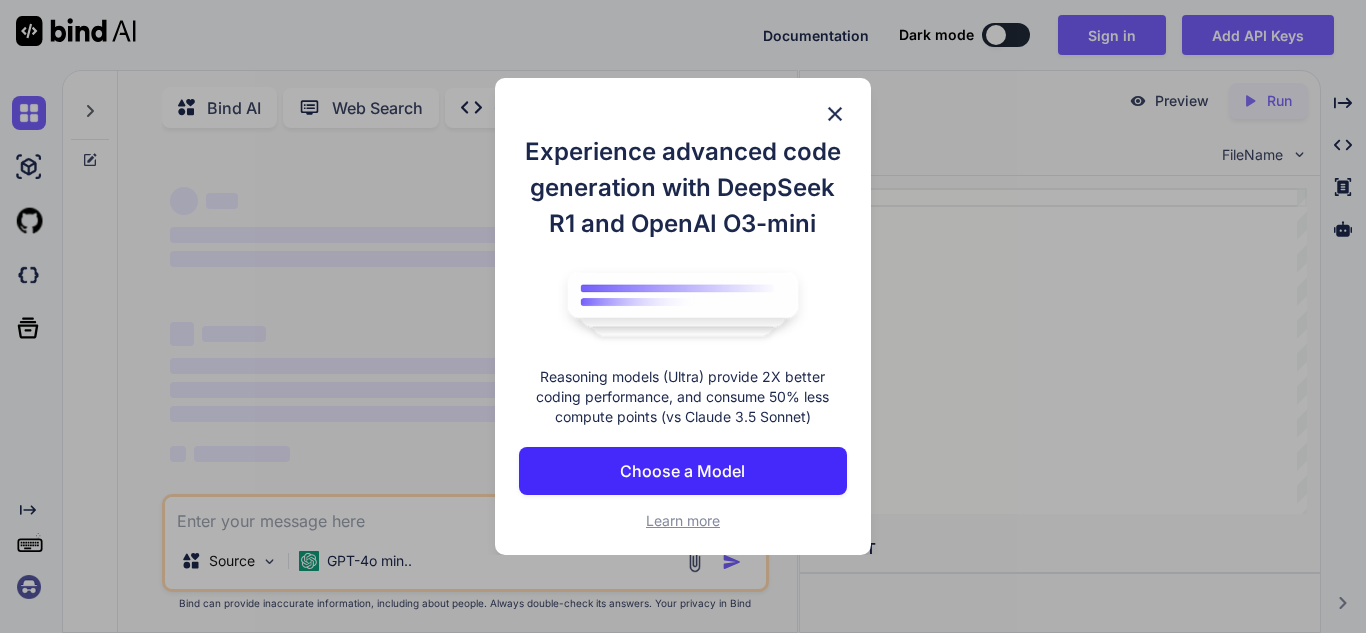 click on "Experience advanced code generation with DeepSeek R1 and OpenAI O3-mini Reasoning models (Ultra) provide 2X better coding performance, and consume 50% less compute points (vs Claude 3.5 Sonnet)   Choose a Model Learn more" at bounding box center (683, 316) 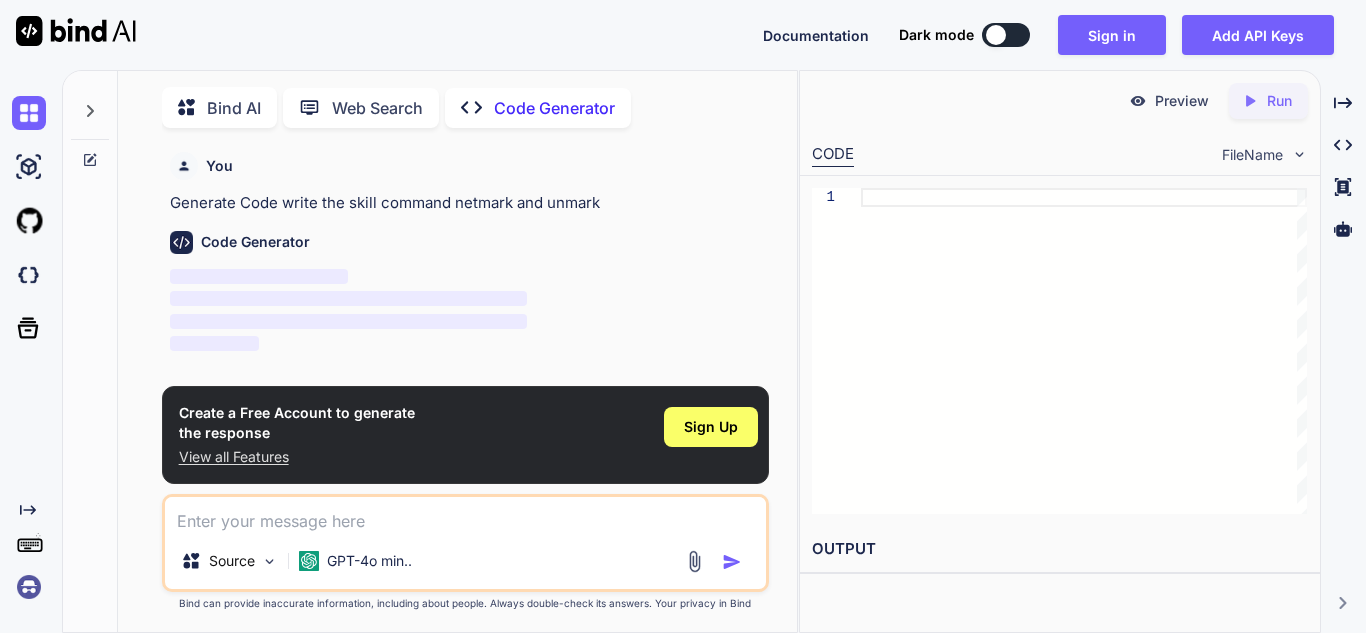 scroll, scrollTop: 8, scrollLeft: 0, axis: vertical 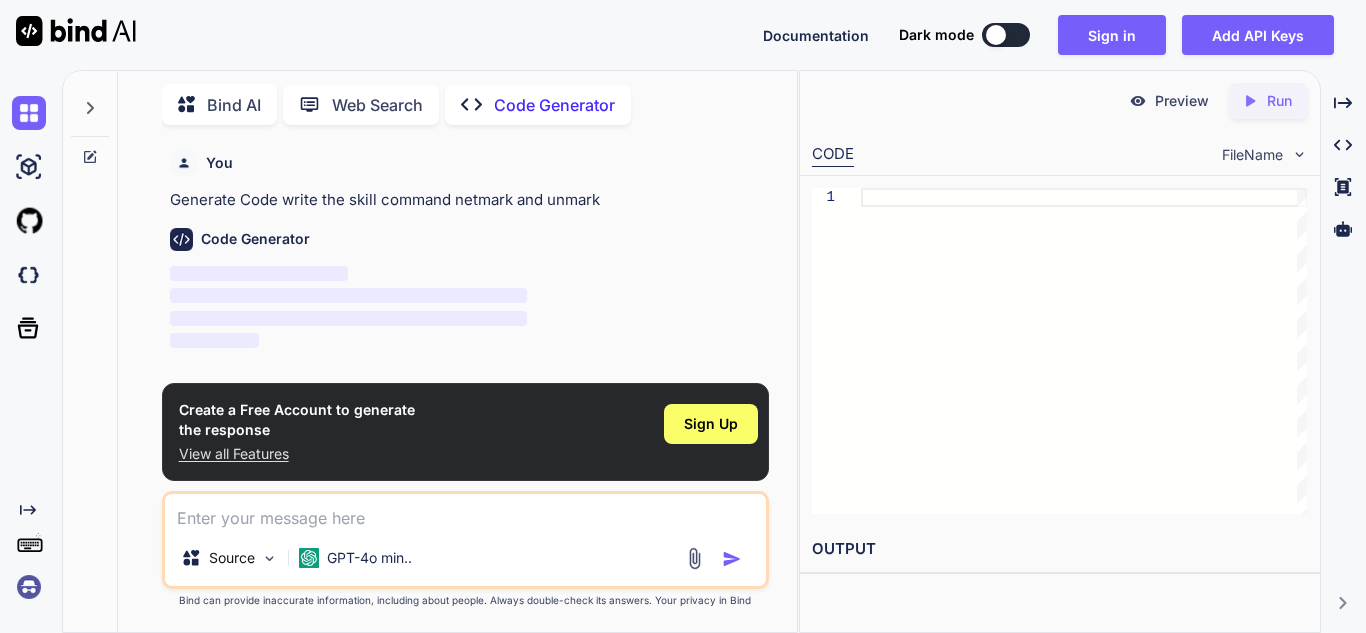 click on "‌" at bounding box center [467, 274] 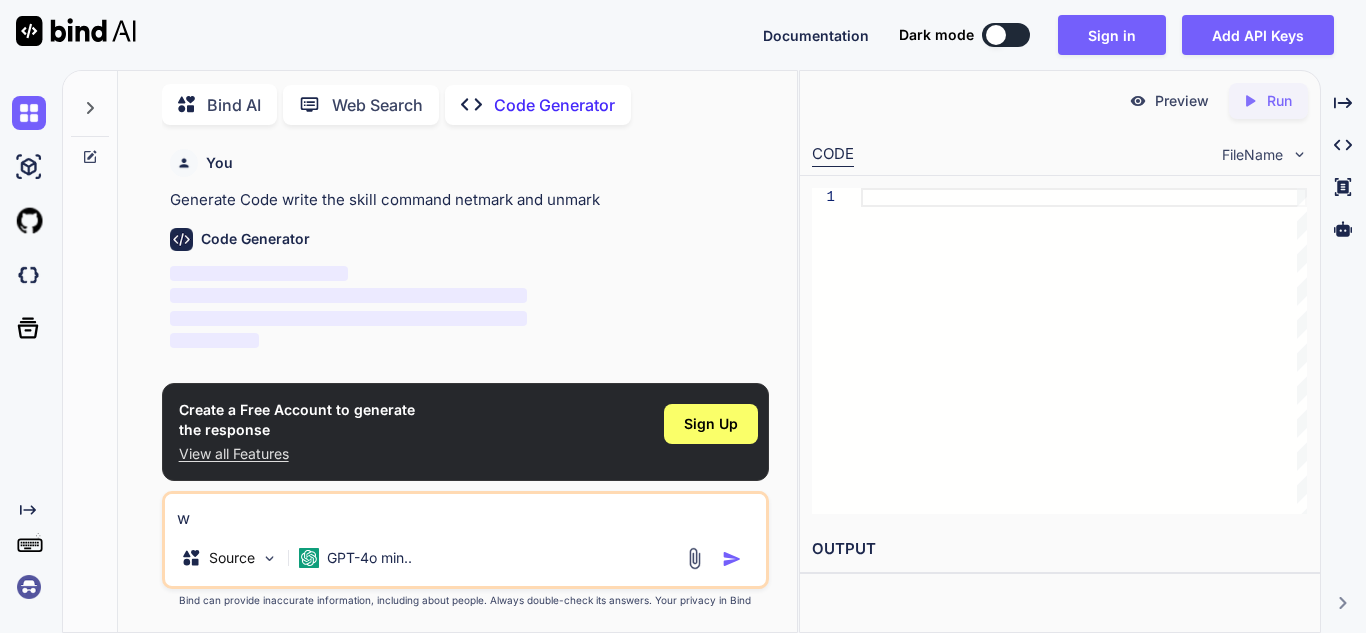 type on "wr" 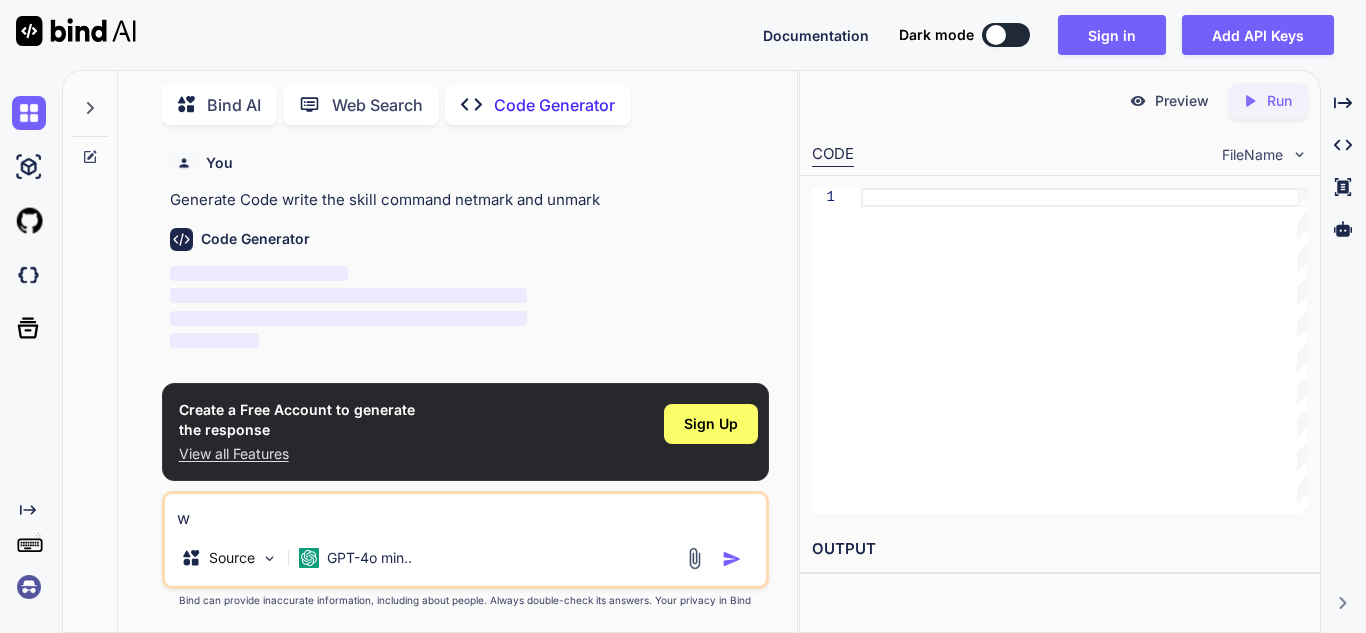 type on "x" 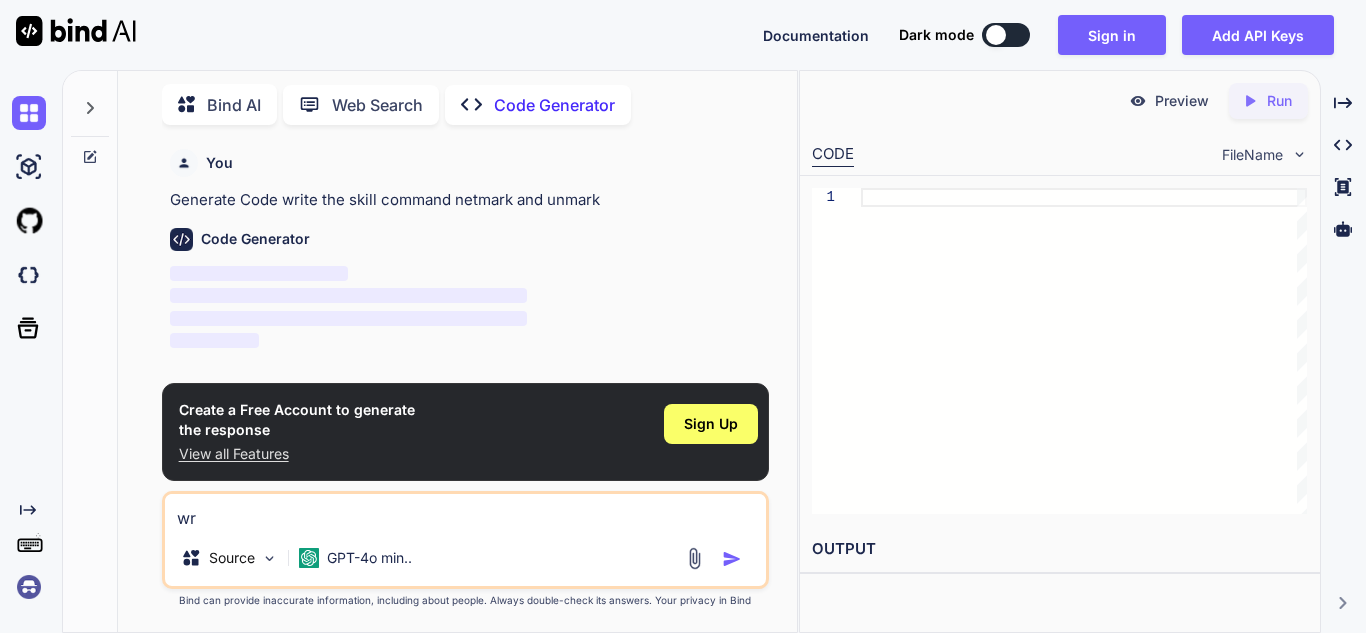 type on "wri" 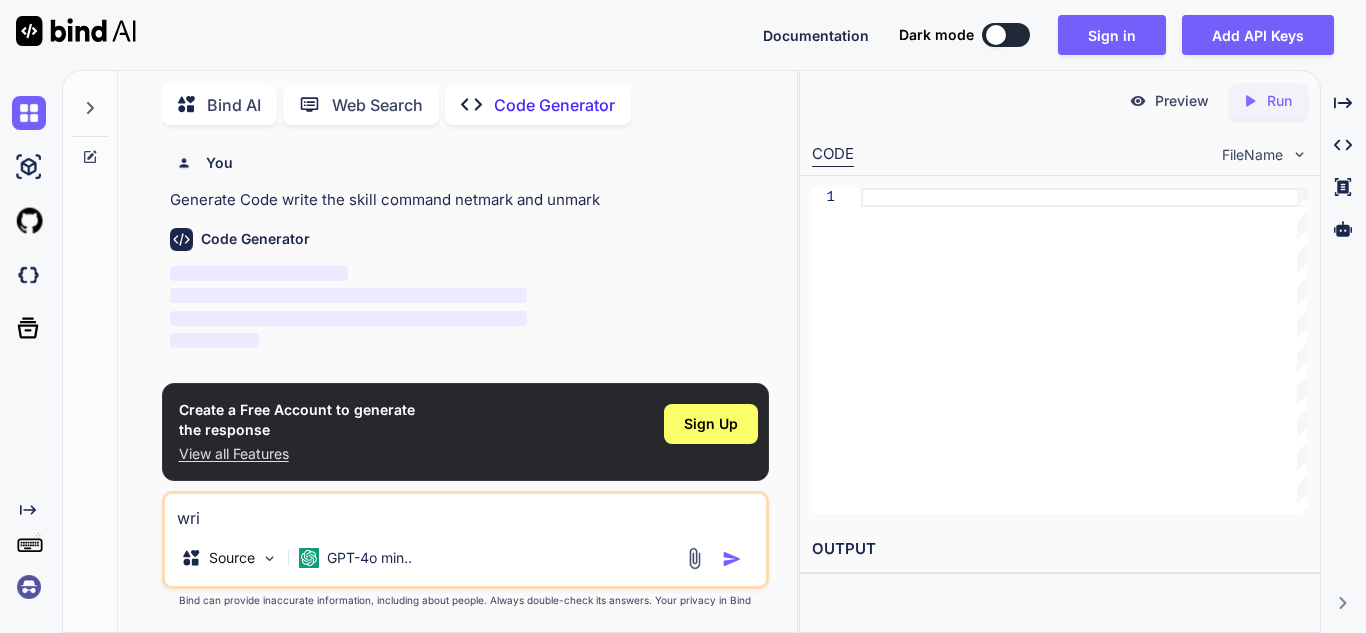 type on "writ" 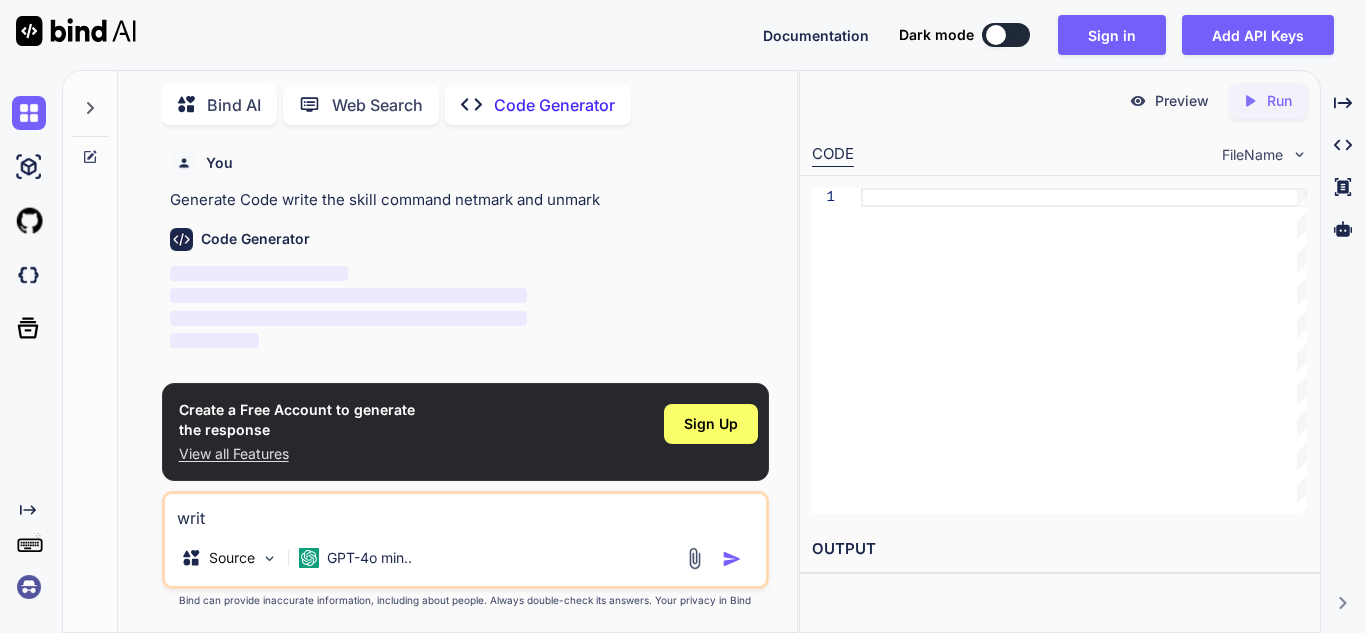 type on "write" 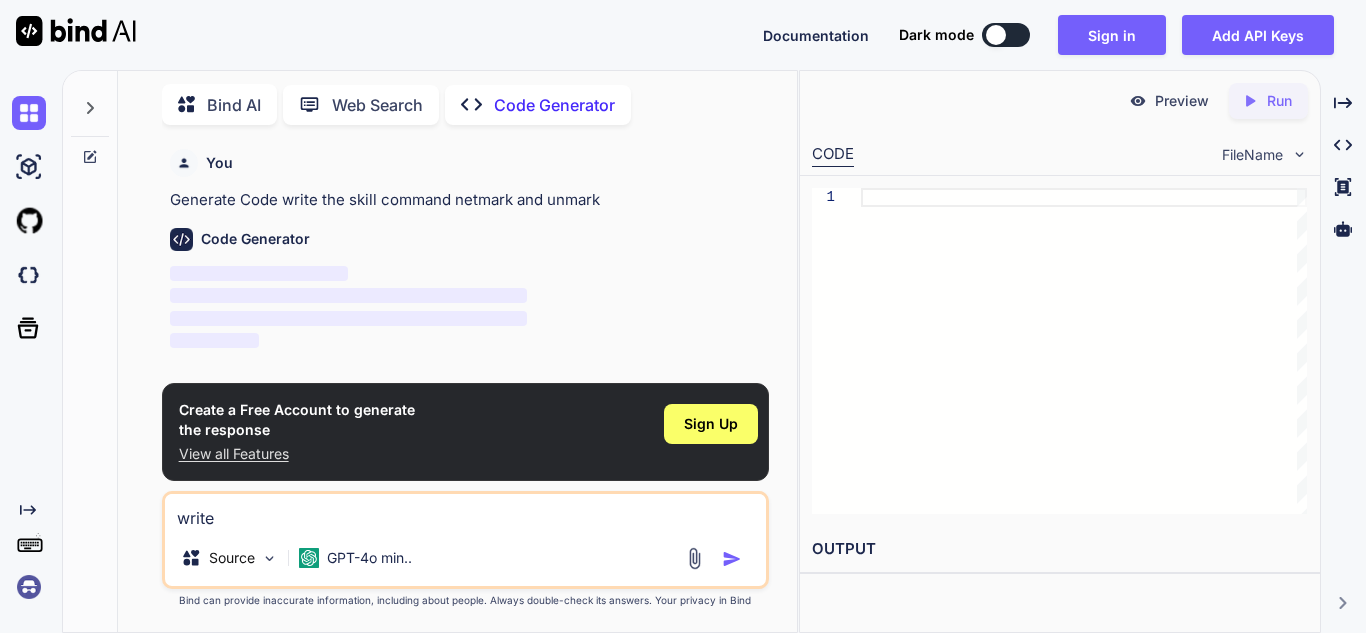 type on "write" 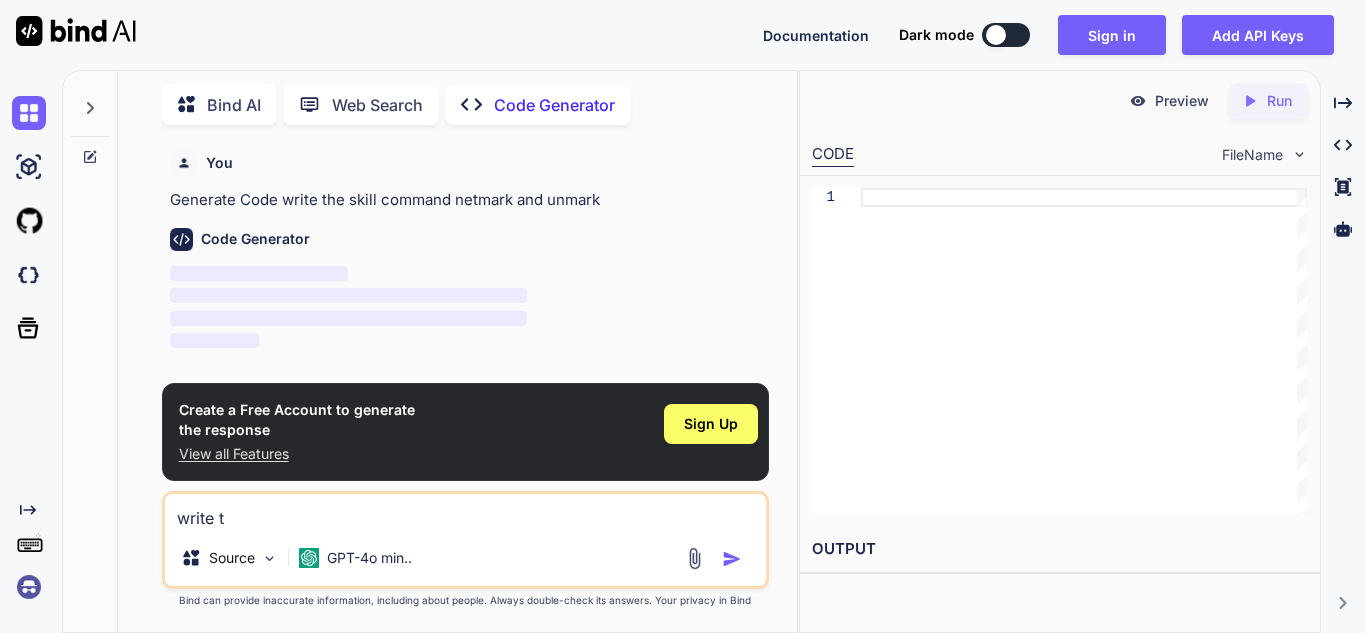 type on "write th" 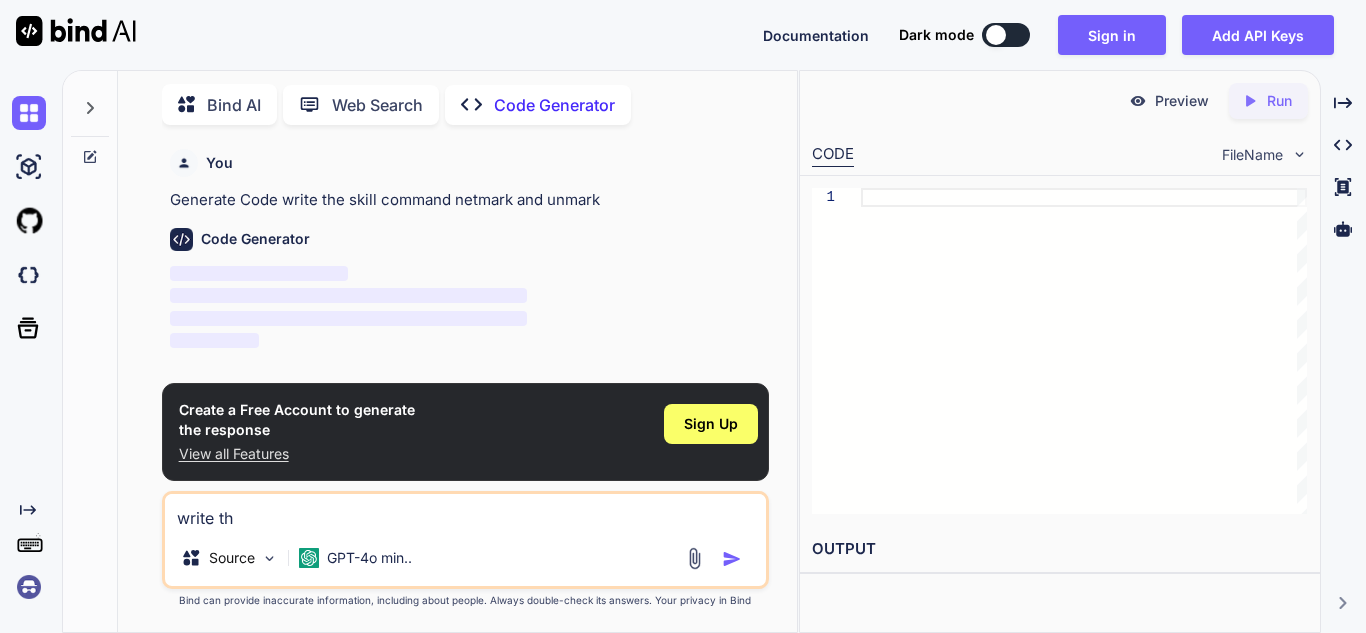 type on "write the" 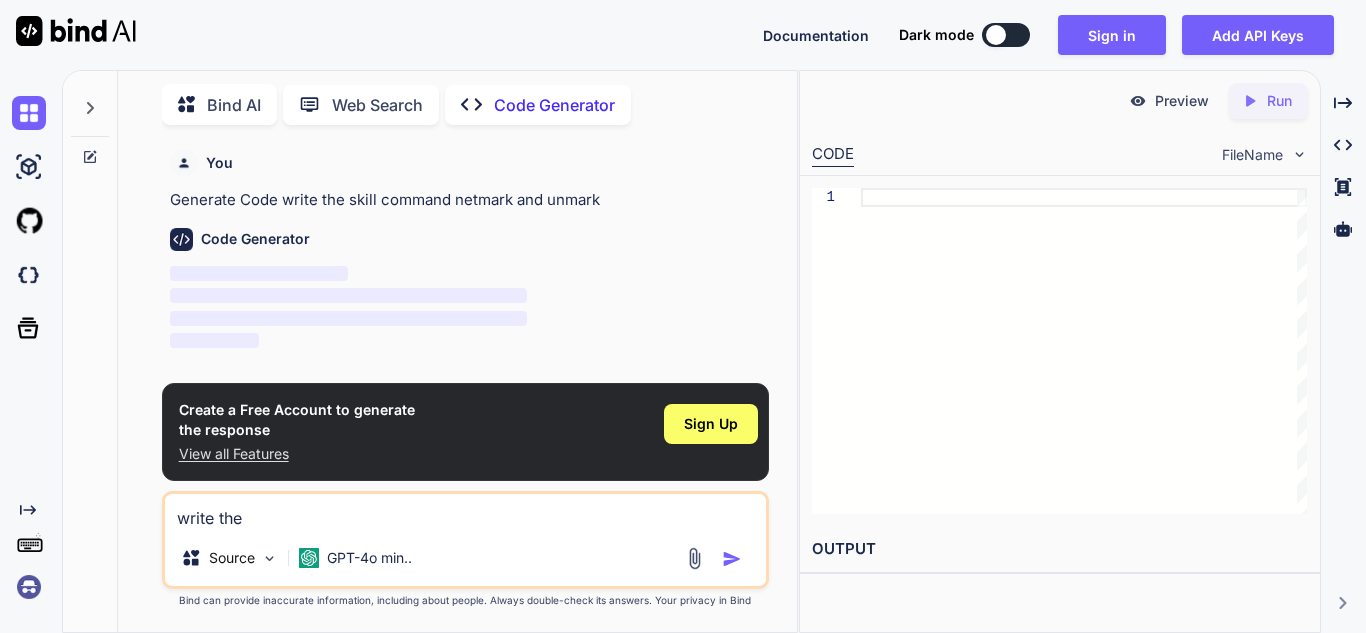 type on "write the" 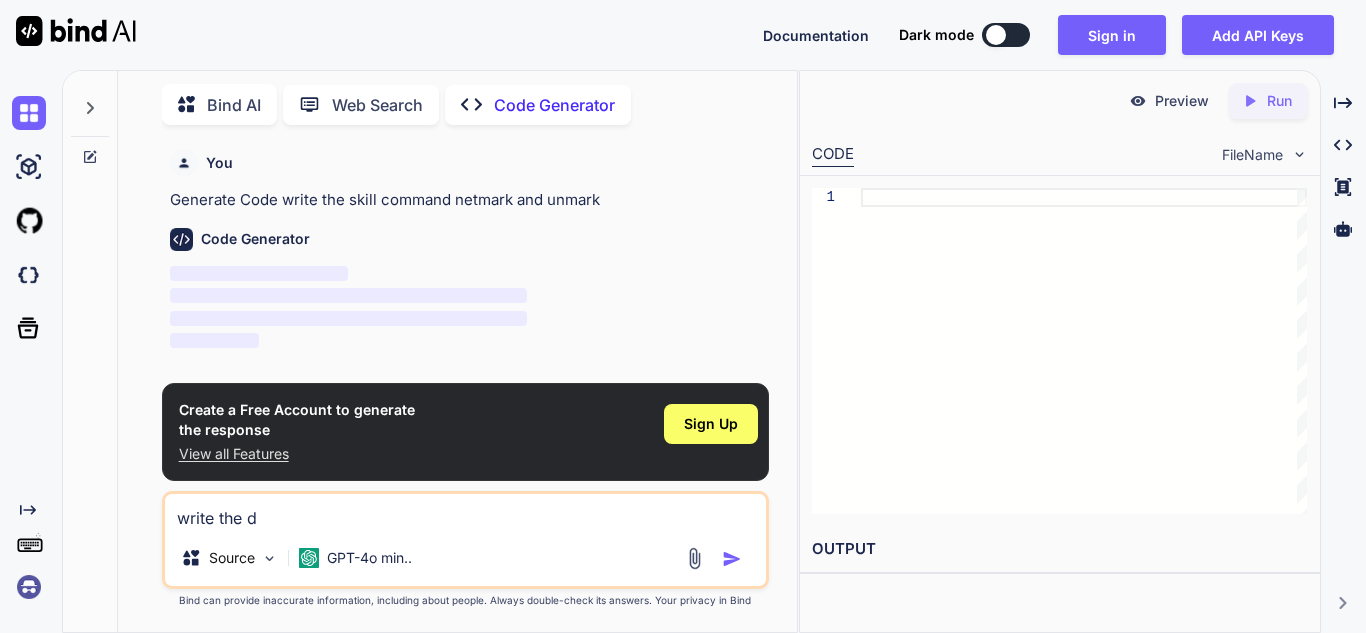 type on "write the" 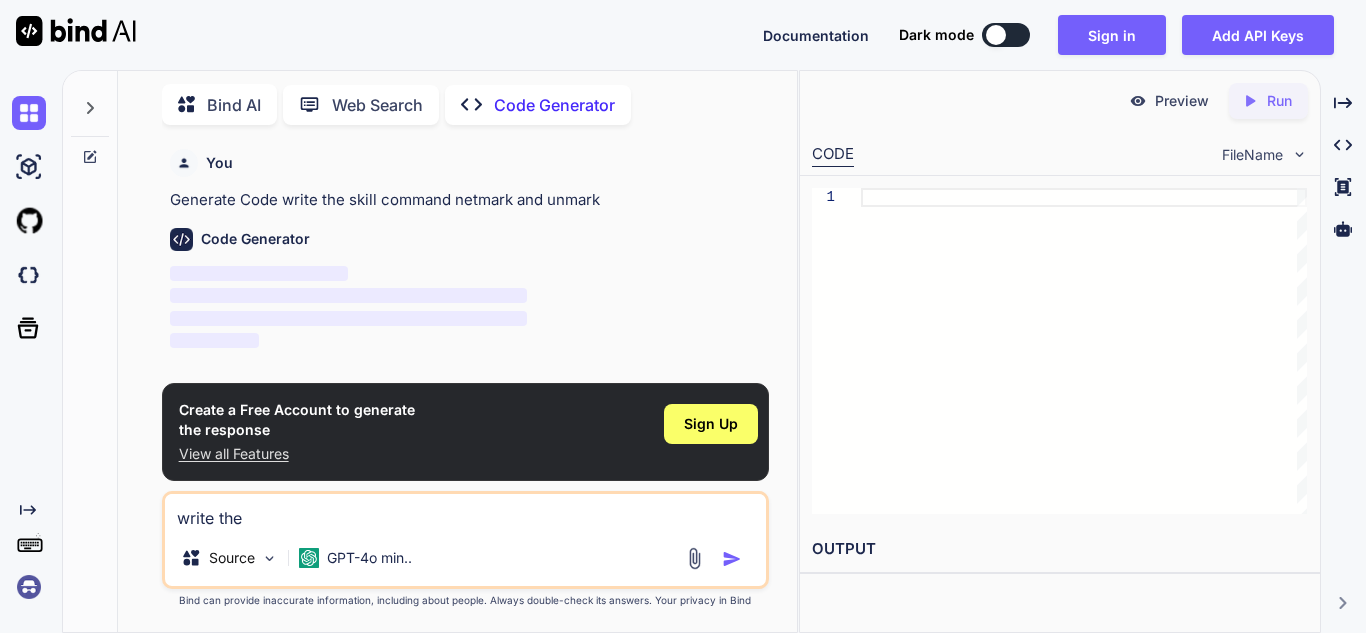 type on "write the s" 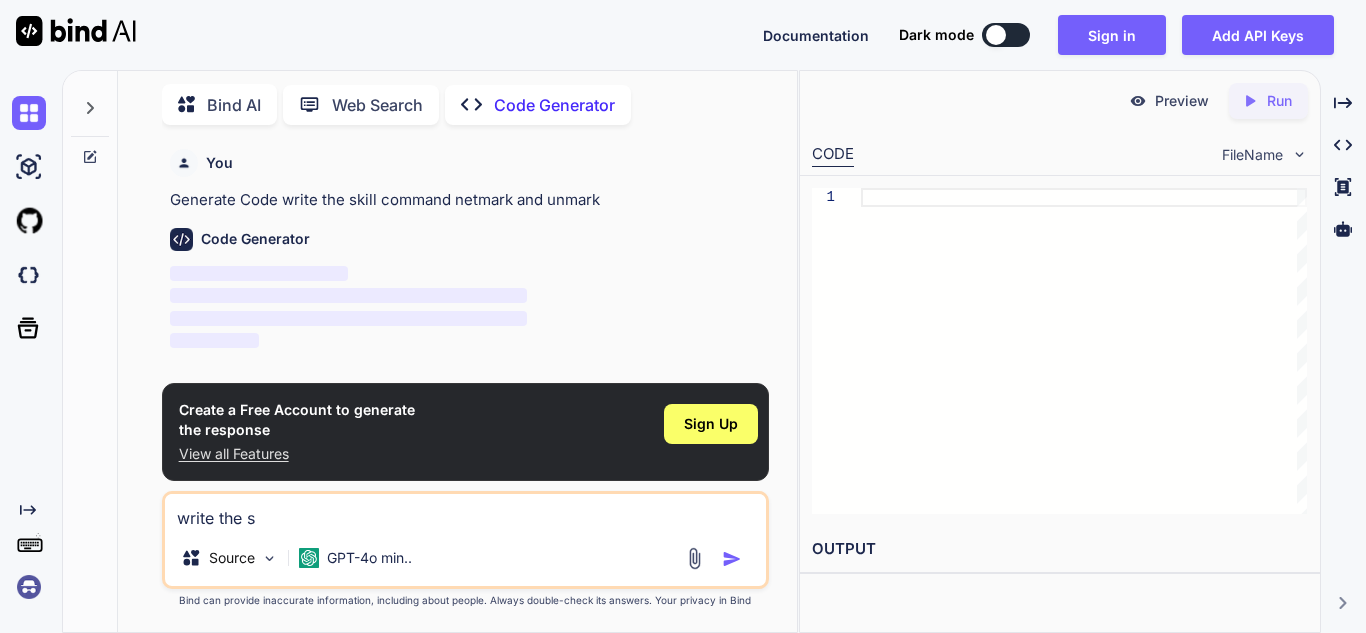 type on "write the sk" 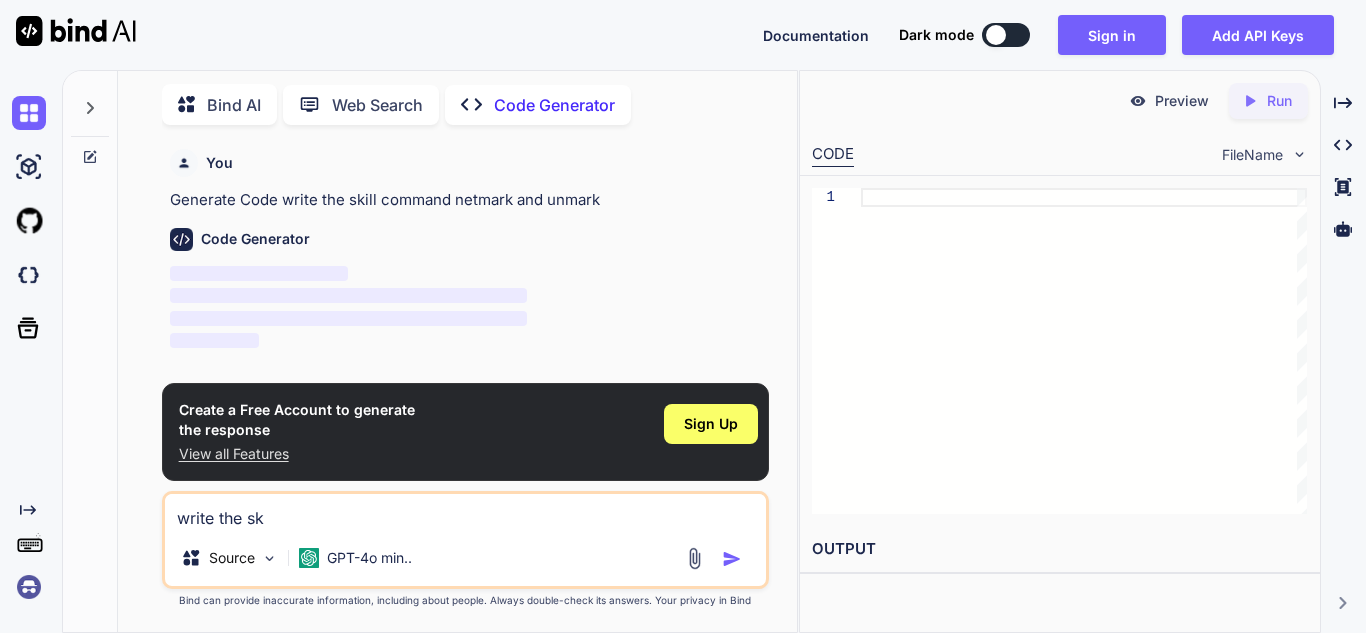 type on "x" 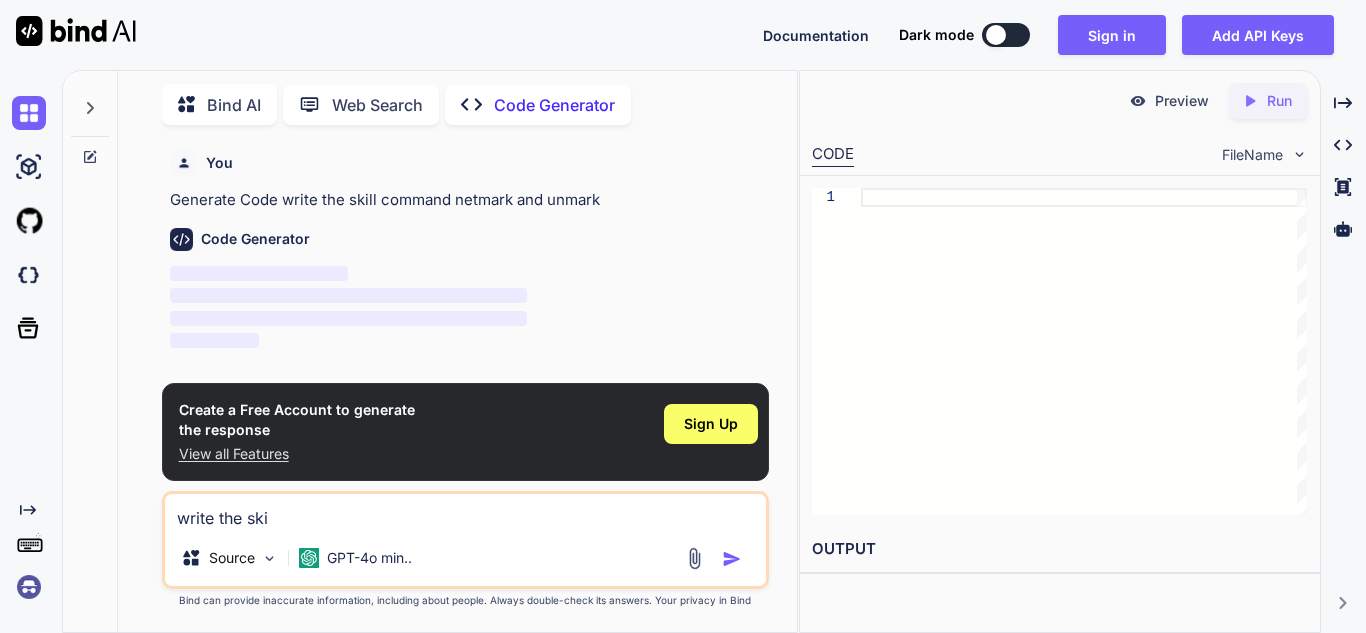 type on "write the skil" 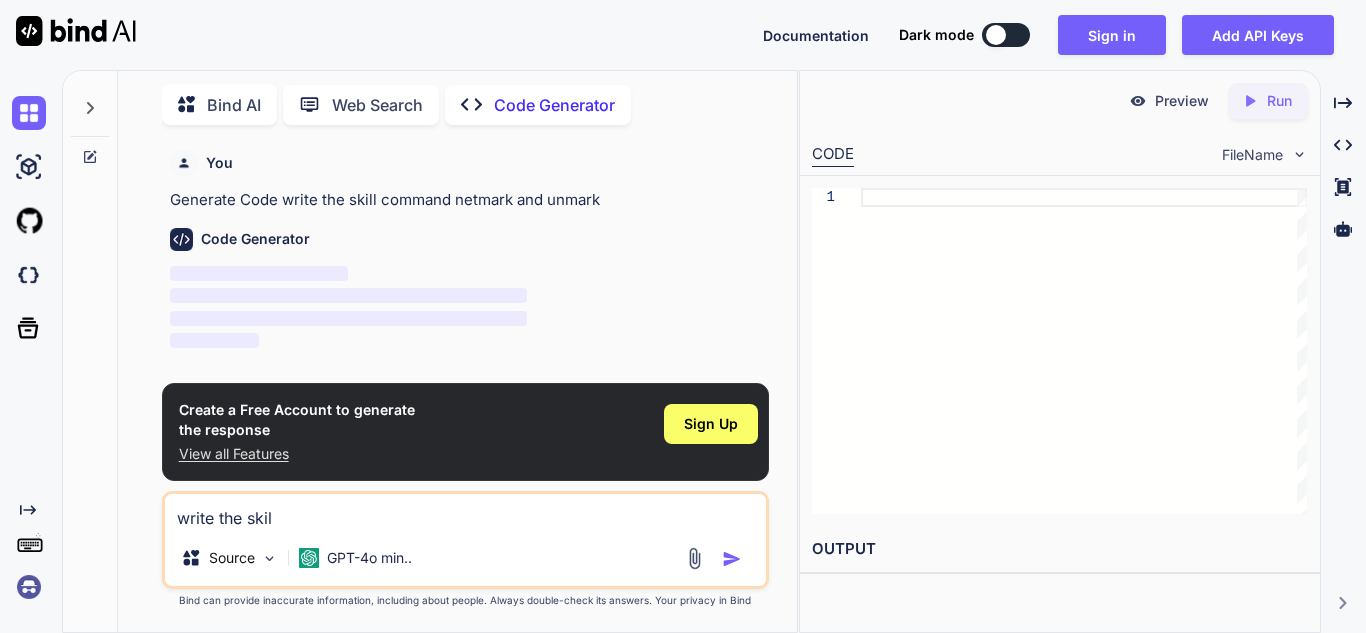 type on "write the skill" 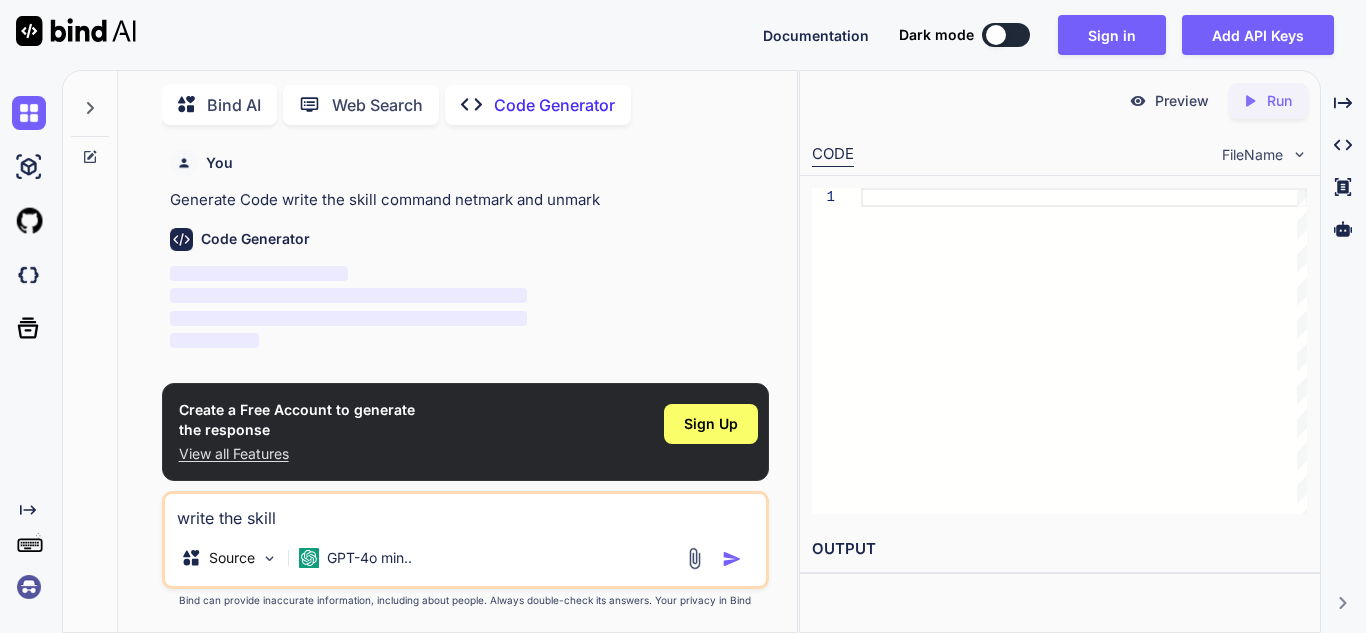 type on "x" 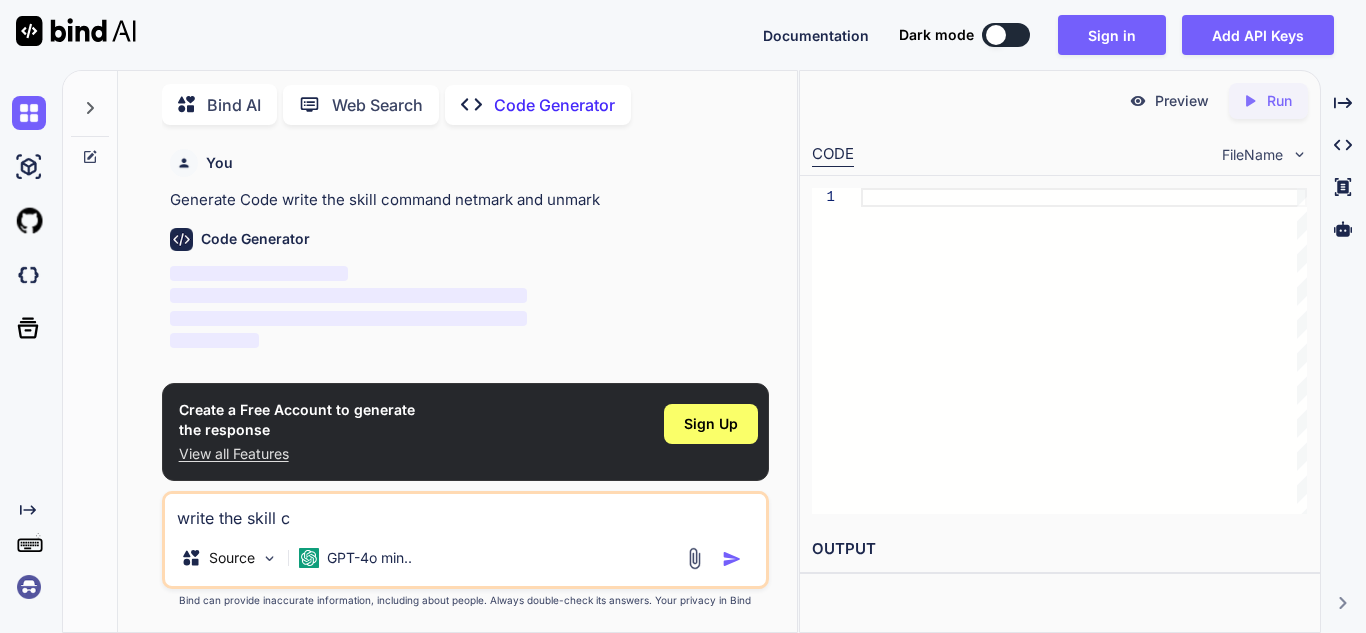 type on "write the skill co" 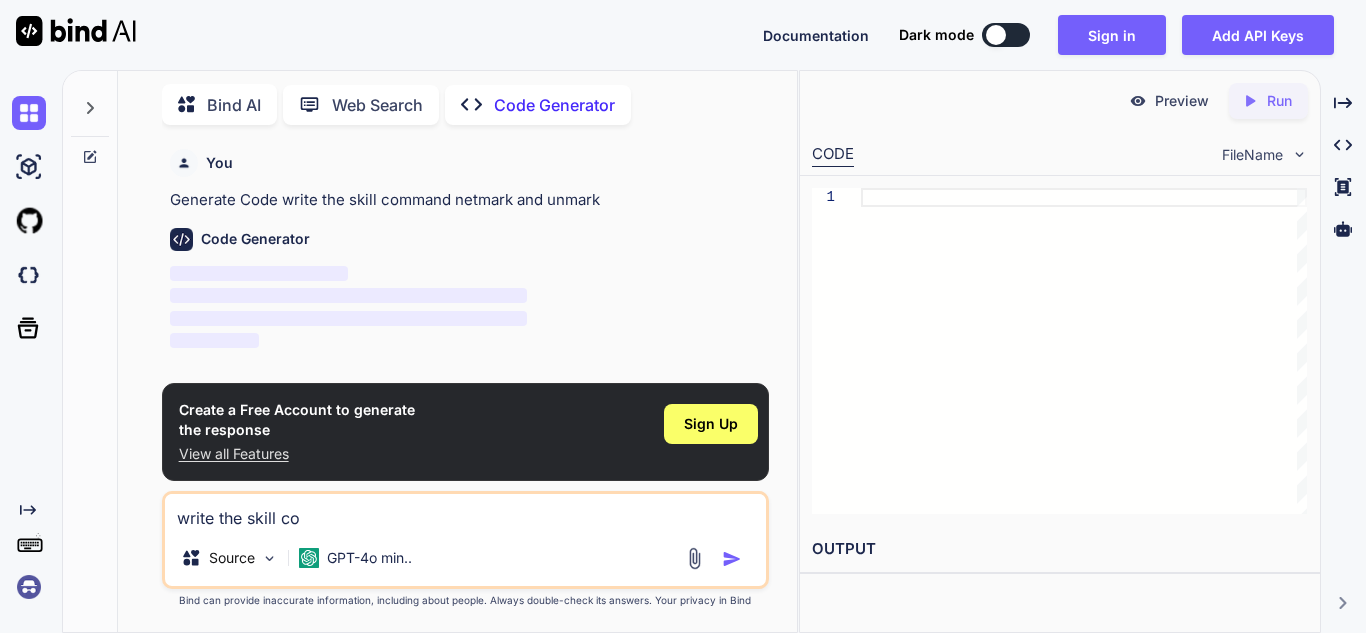 type on "write the skill com" 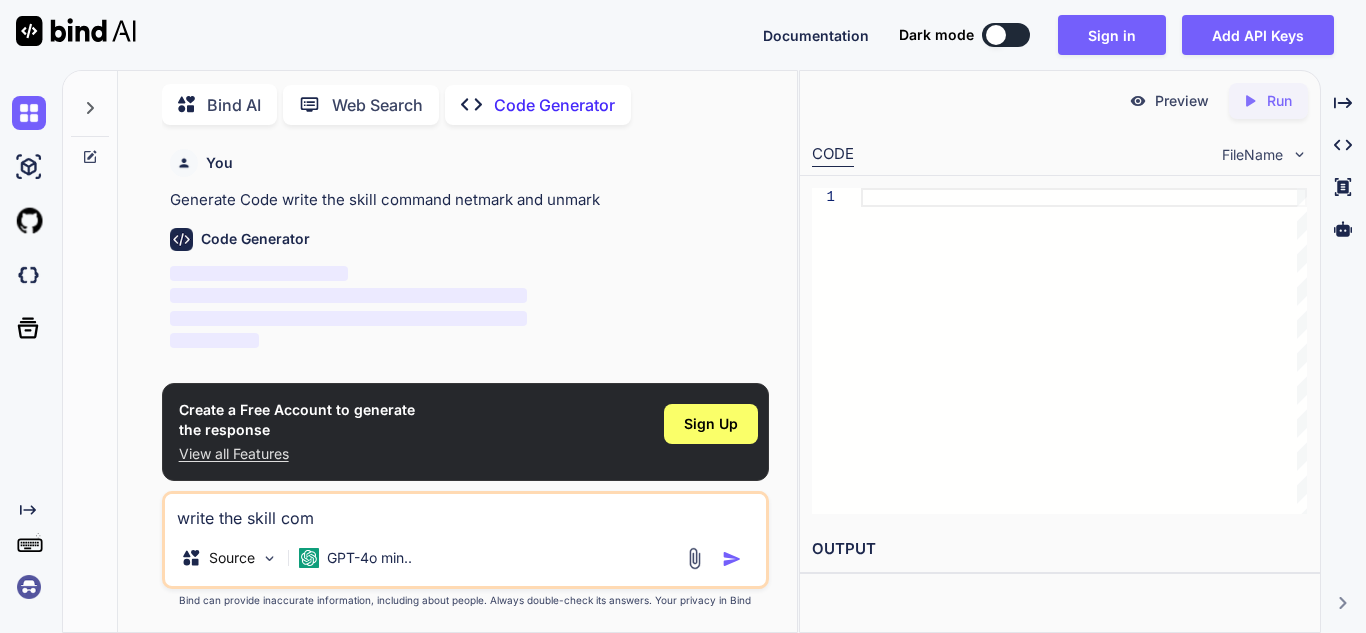 type on "write the skill comm" 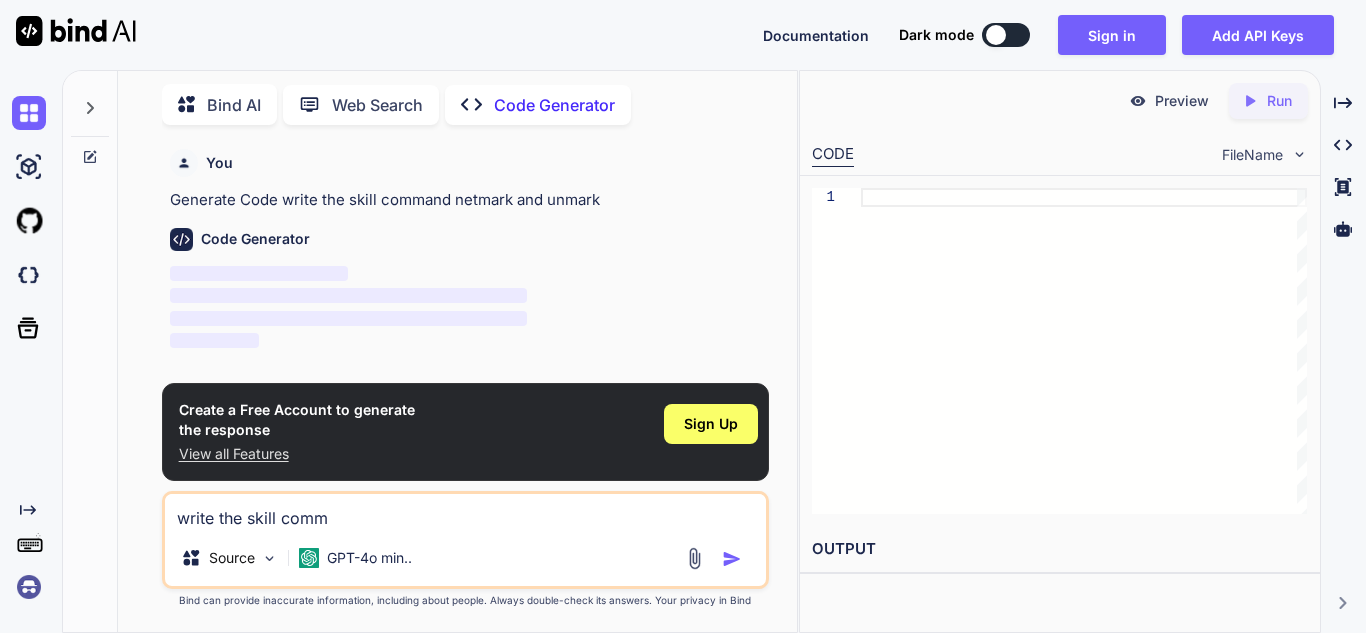 type on "write the skill comma" 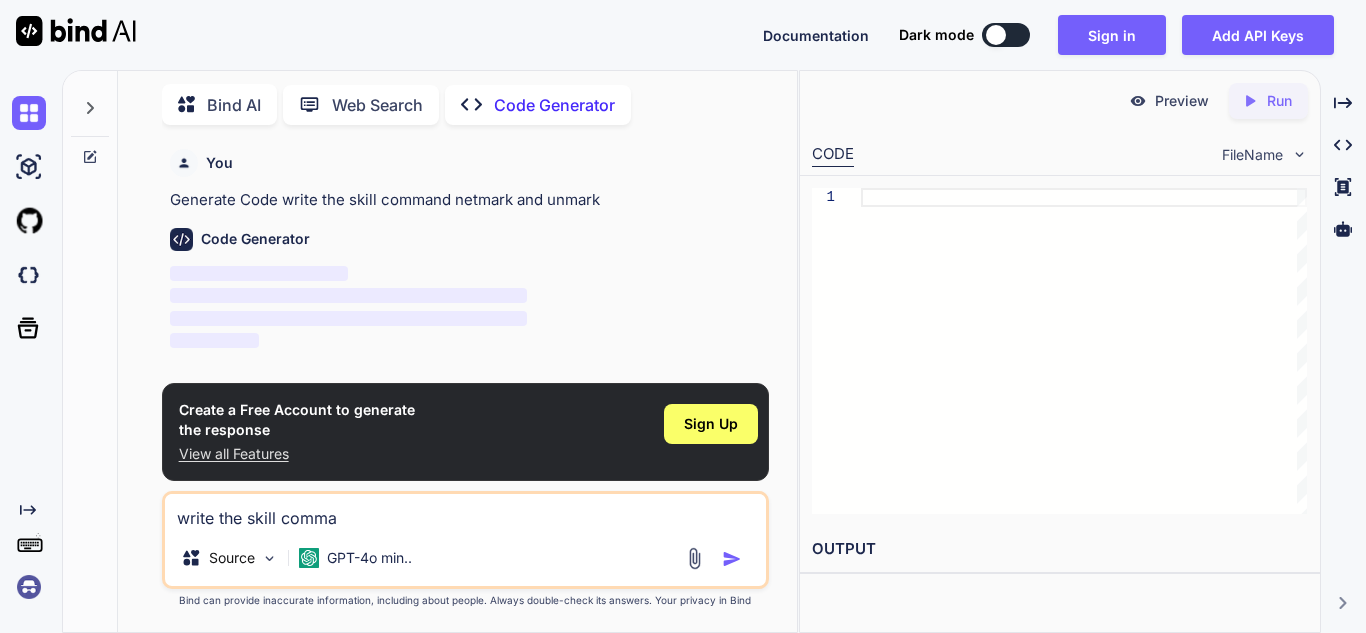type on "write the skill comman" 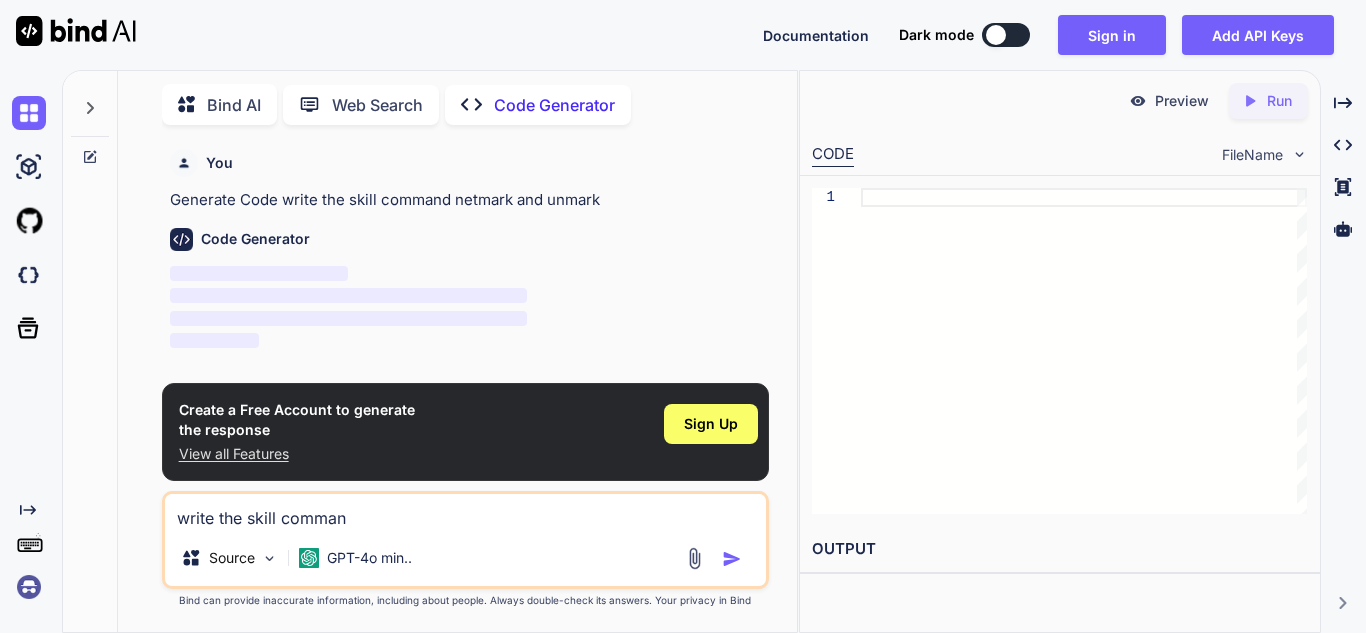 type on "write the skill command" 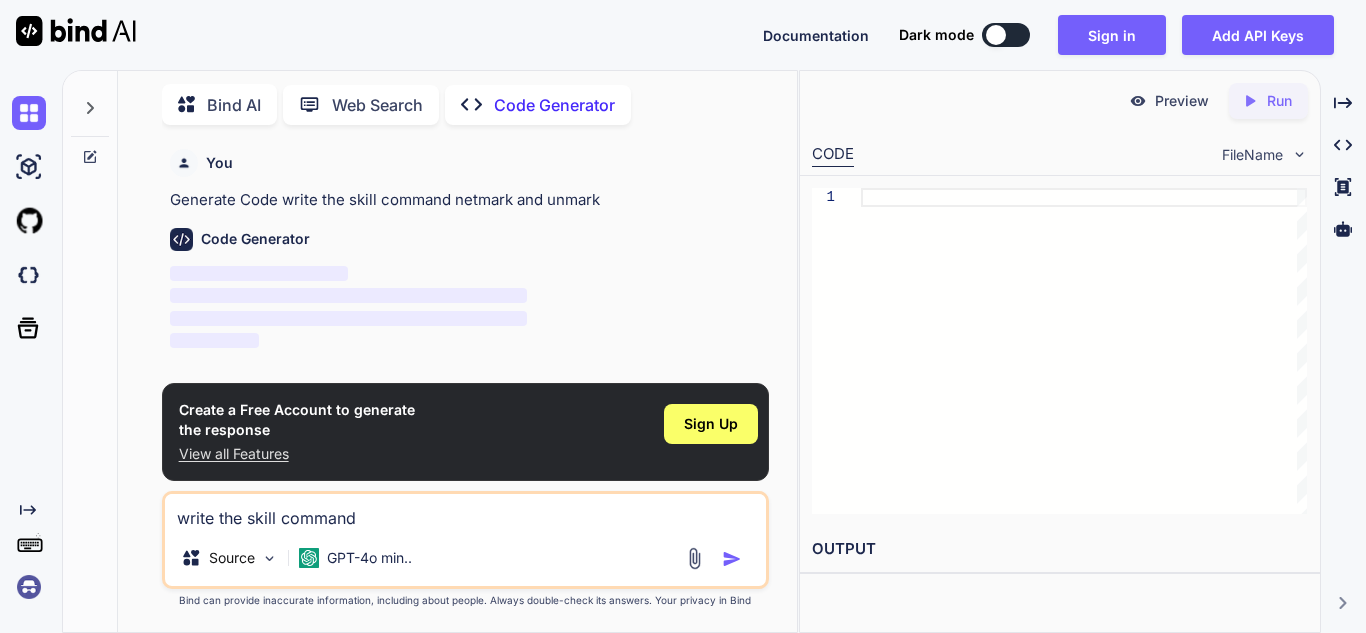 type on "x" 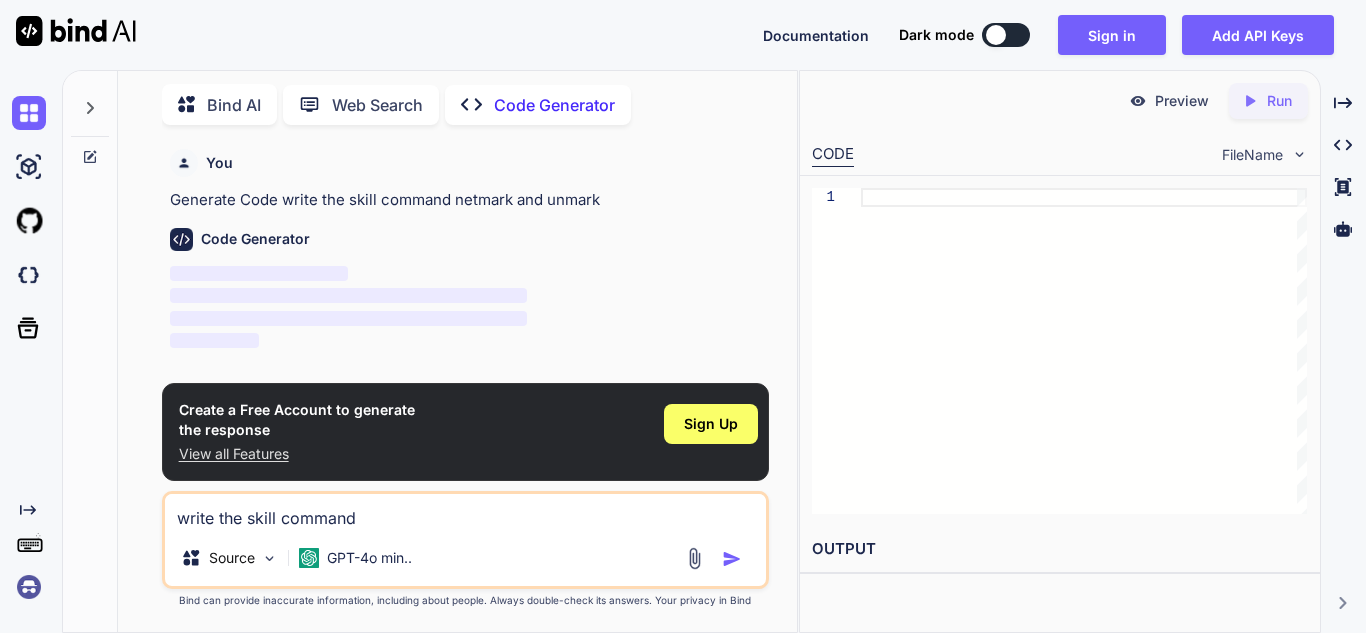type on "write the skill command n" 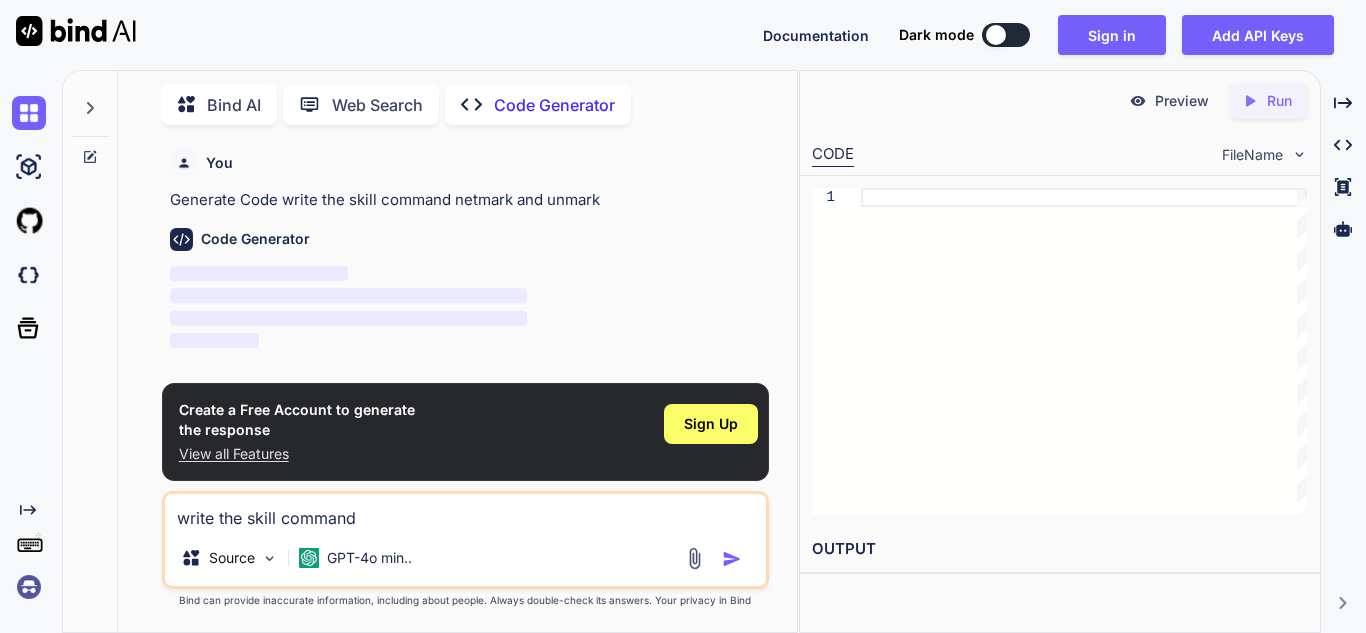 type on "x" 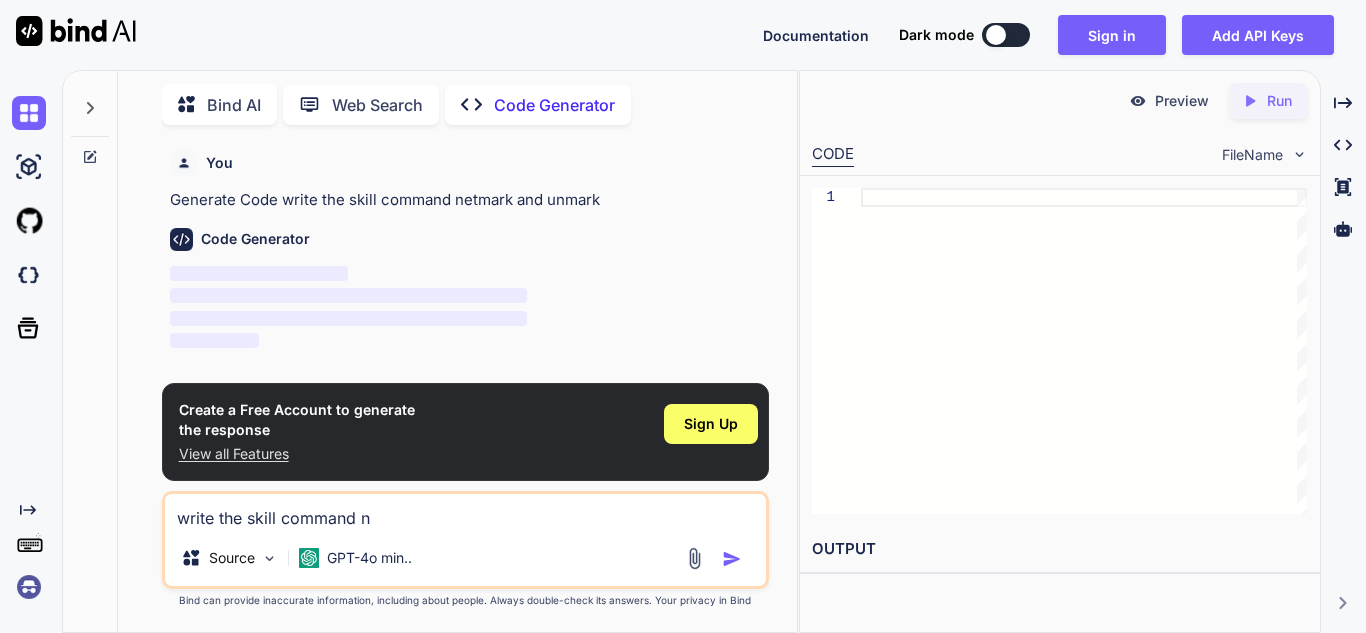 type on "write the skill command ne" 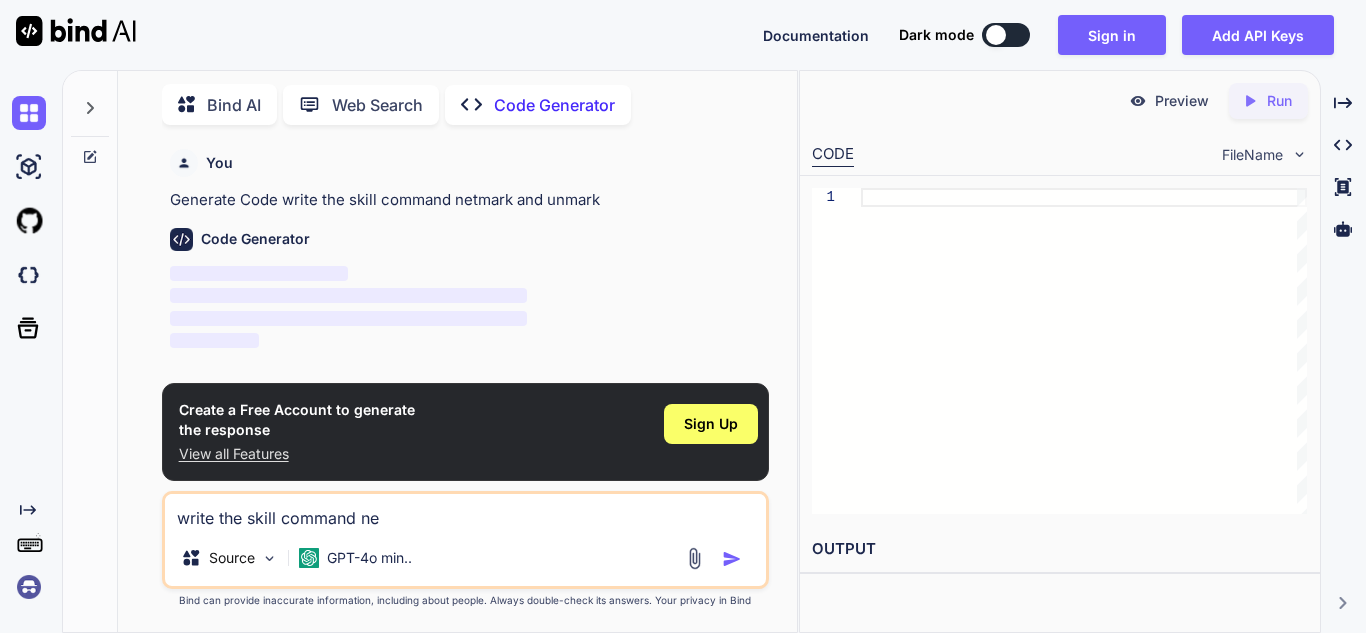 type on "write the skill command net" 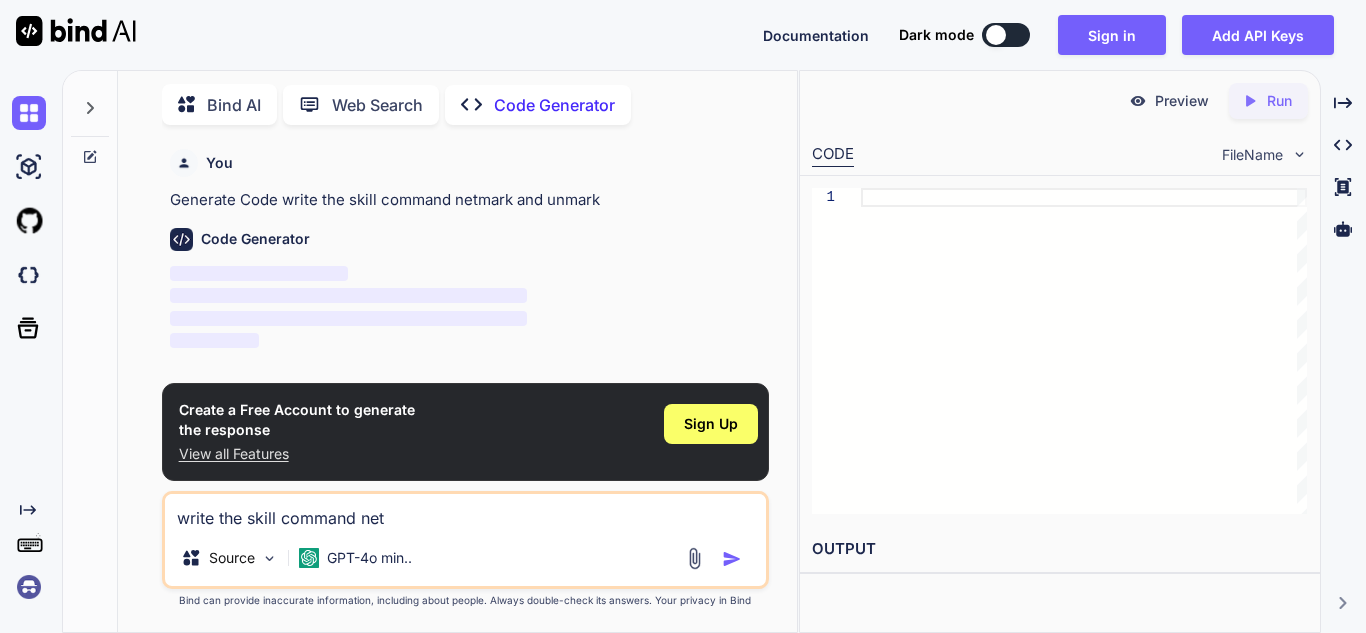 type on "write the skill command netm" 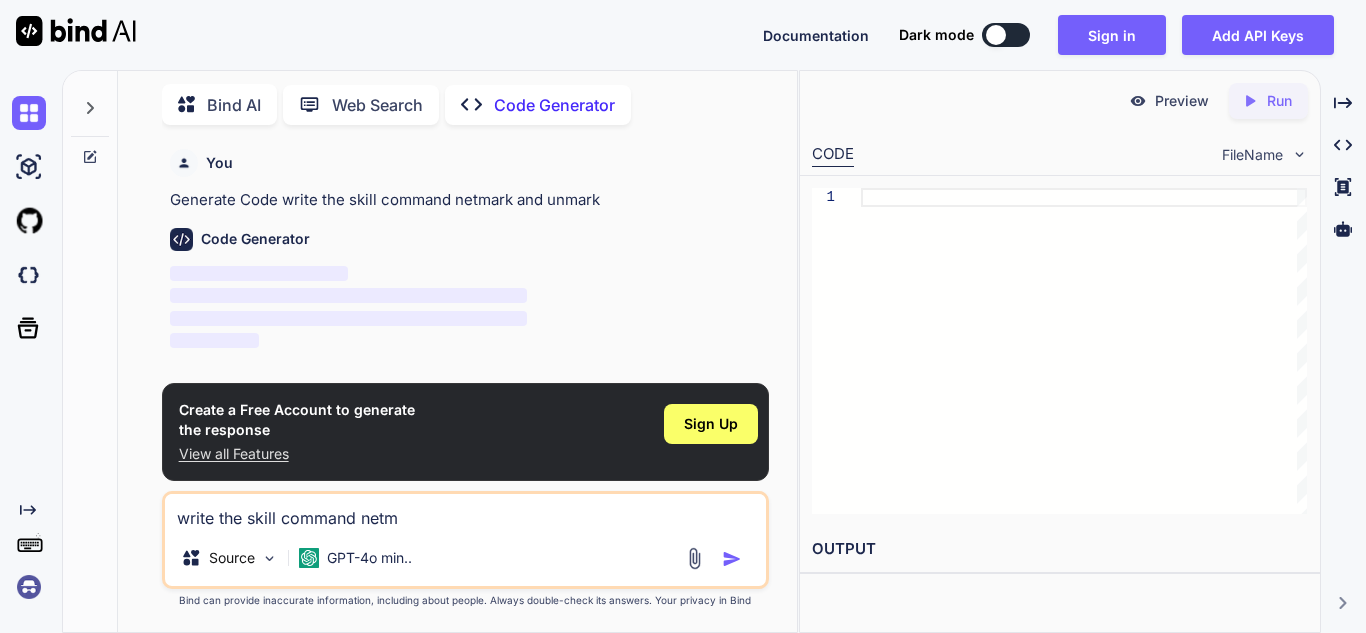 type on "write the skill command netma" 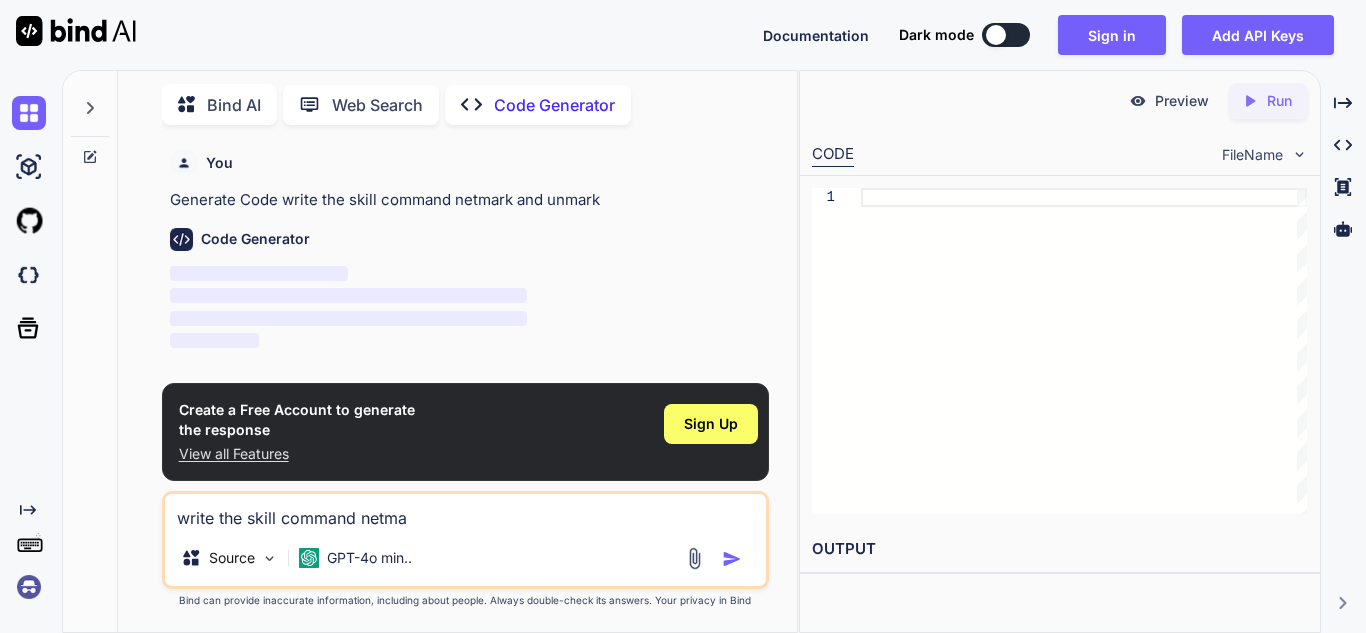 type on "write the skill command netmar" 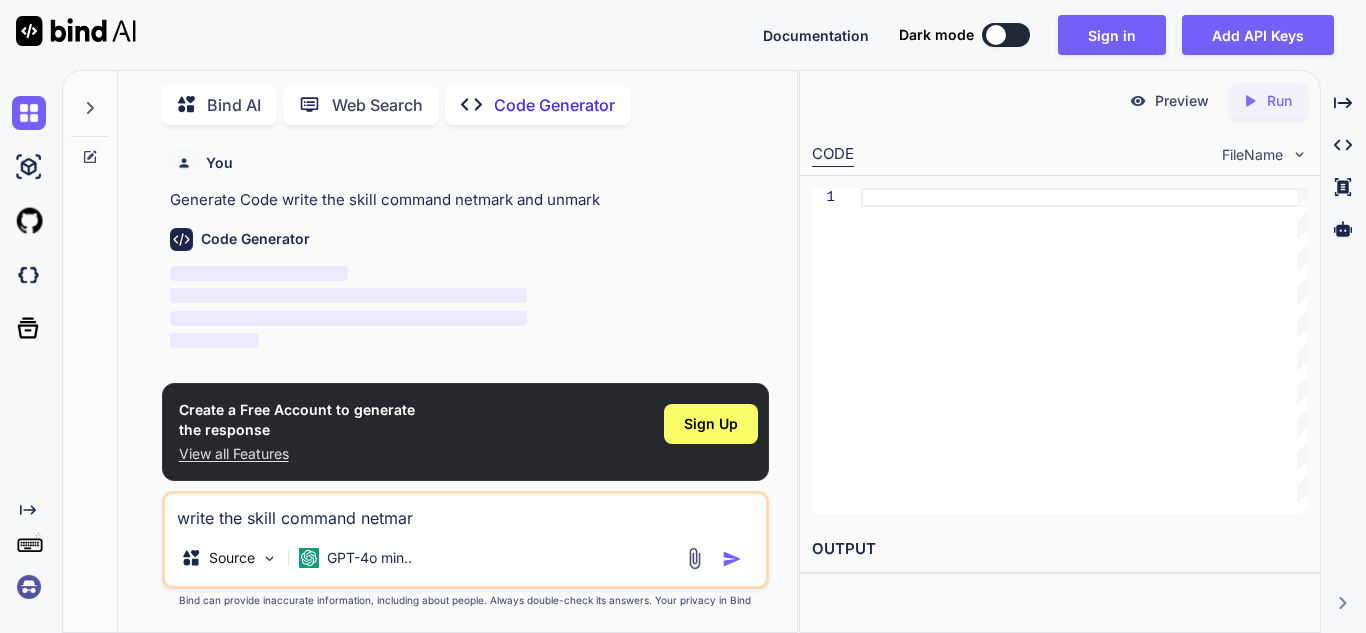 type on "x" 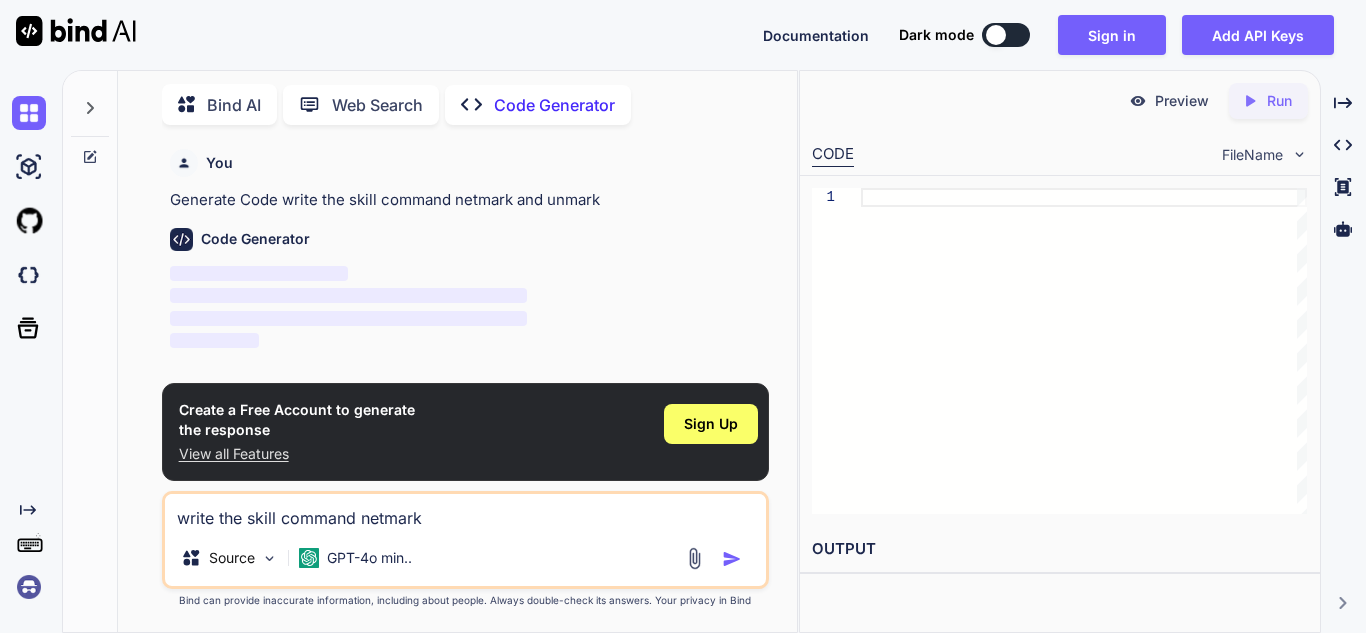 type on "write the skill command netmark" 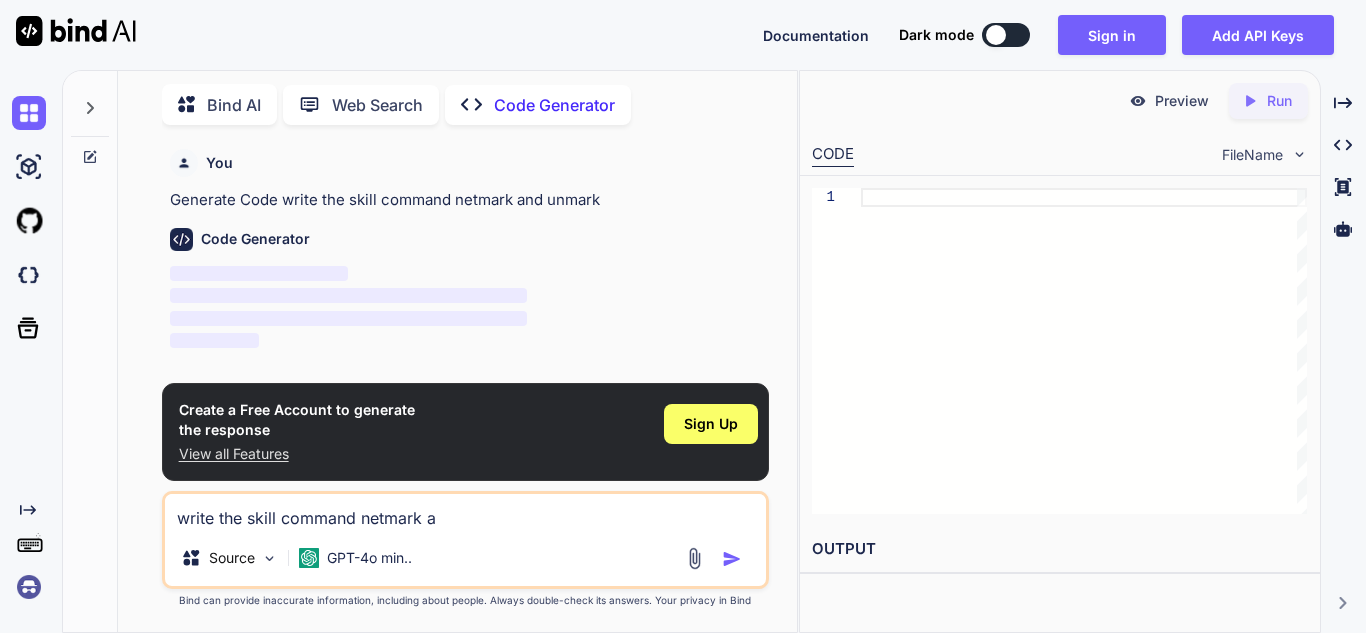 type on "write the skill command netmark an" 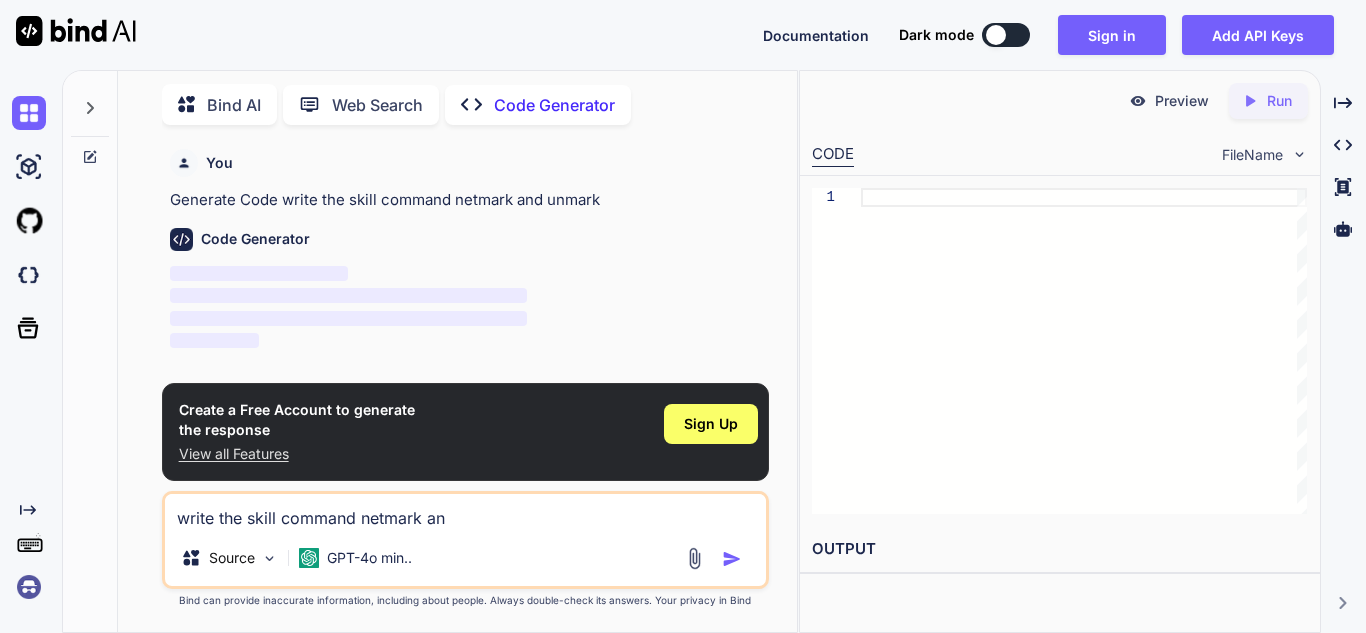 type on "write the skill command netmark and" 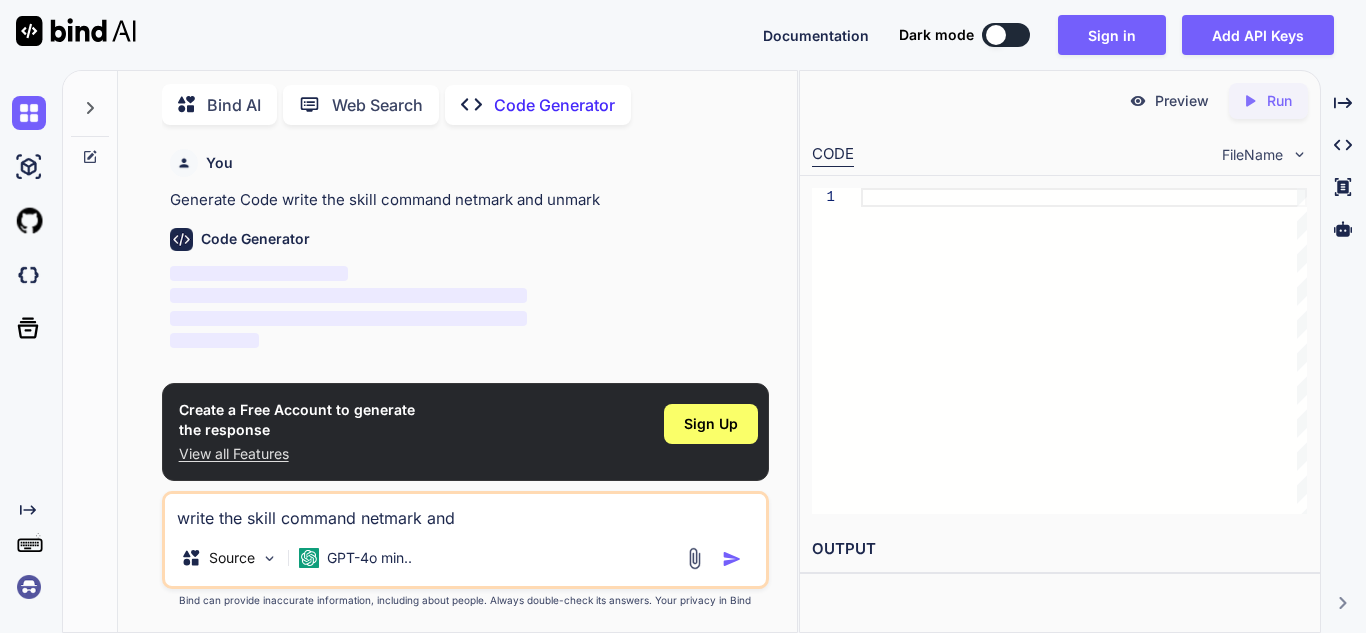 type on "x" 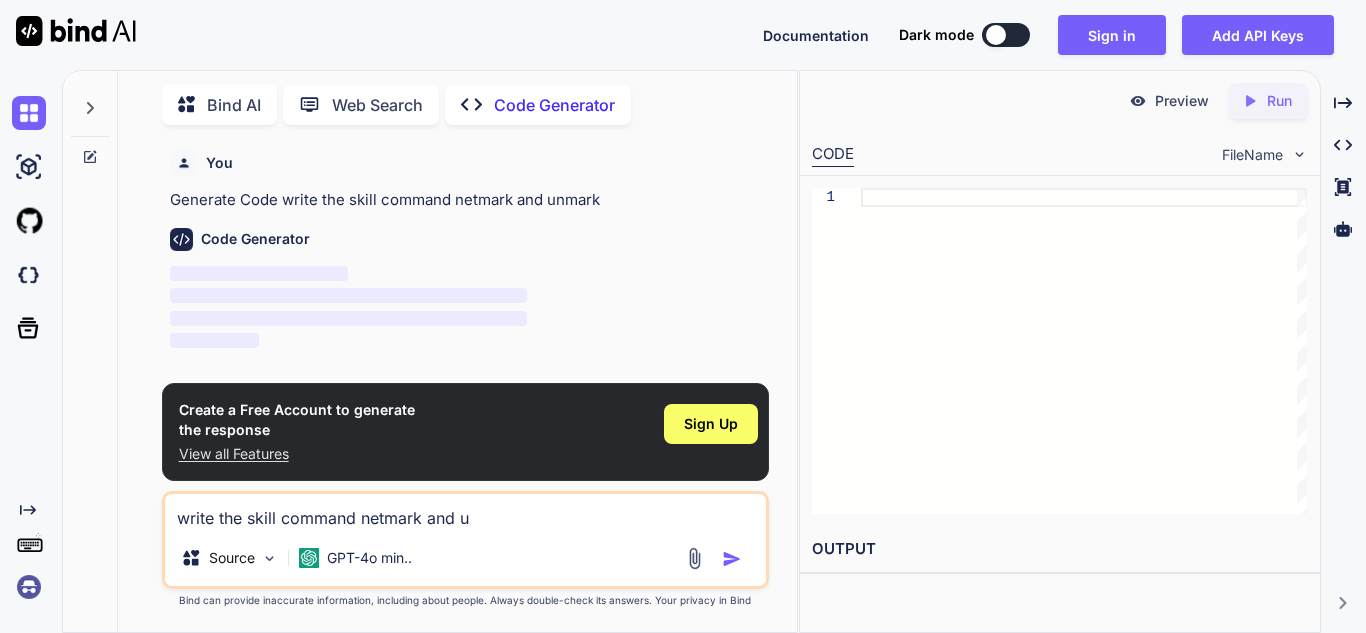 type on "write the skill command netmark and un" 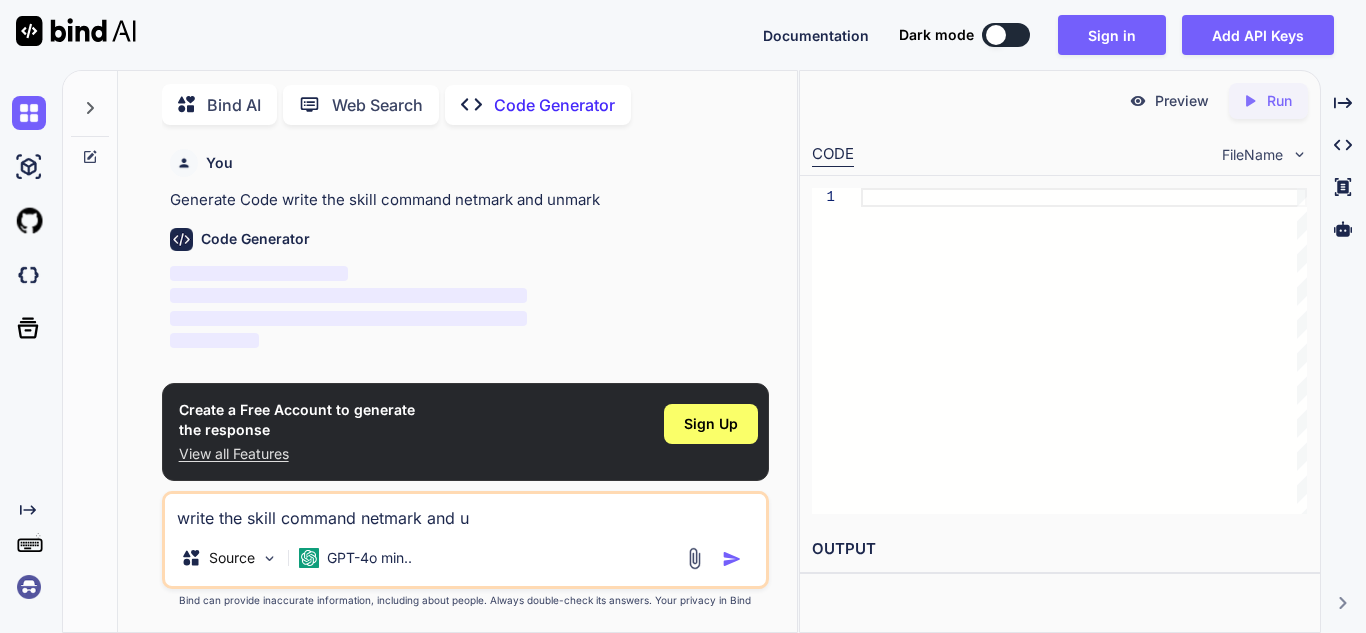 type on "x" 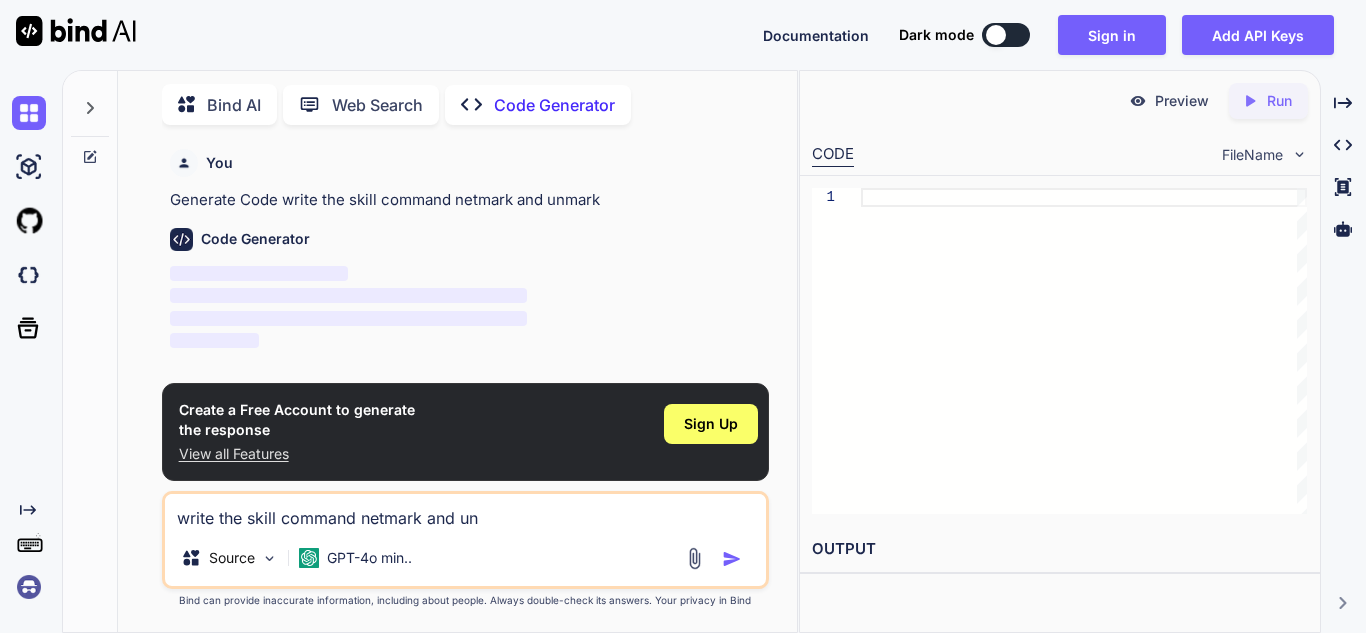 type on "write the skill command netmark and unm" 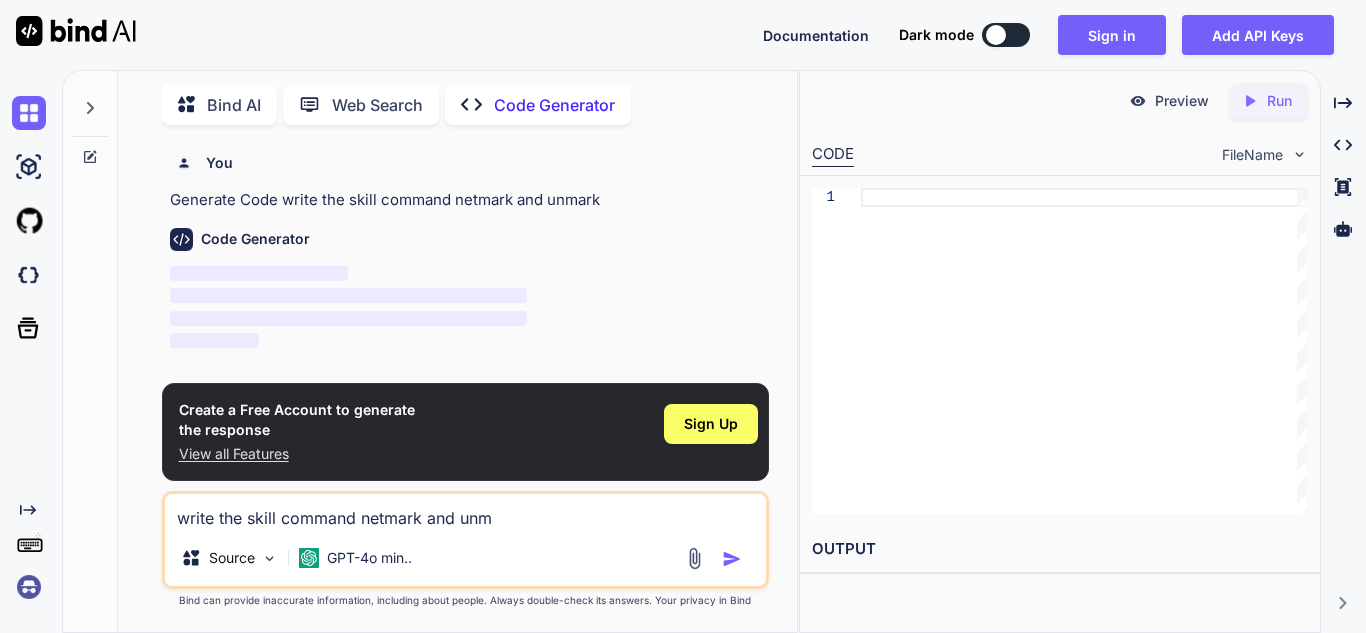 type on "write the skill command netmark and unma" 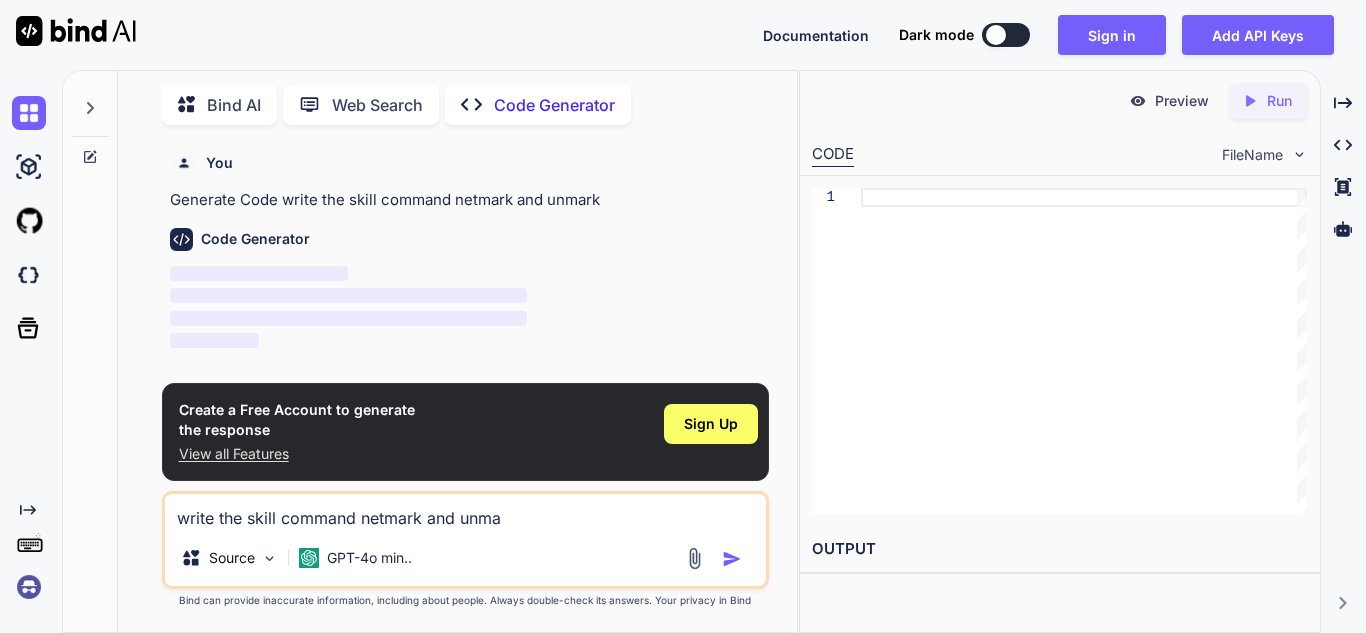 type on "write the skill command netmark and unmar" 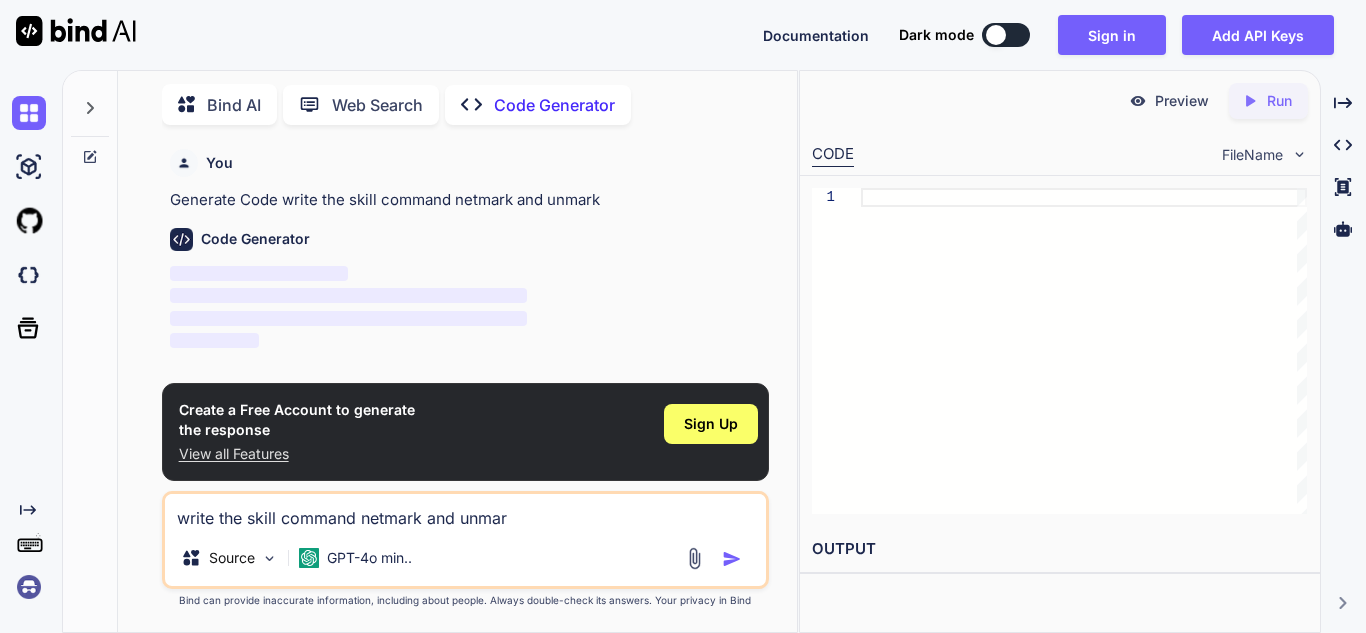 type on "x" 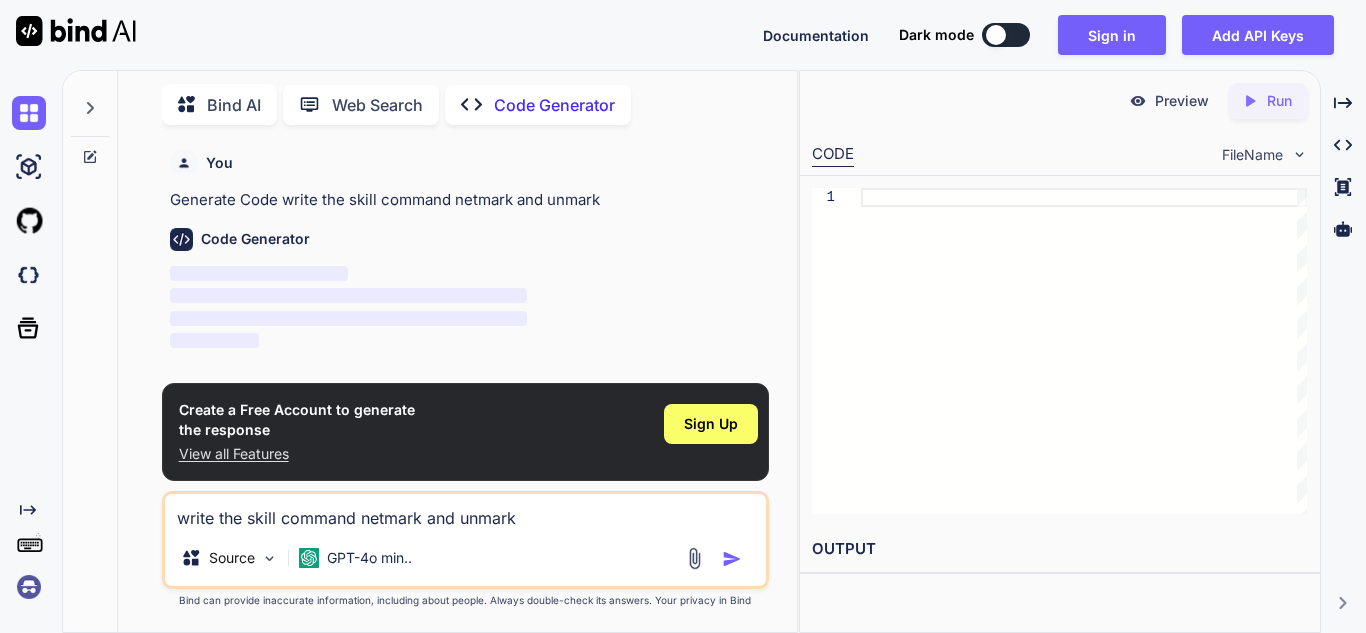 type on "write the skill command netmark and unmark" 